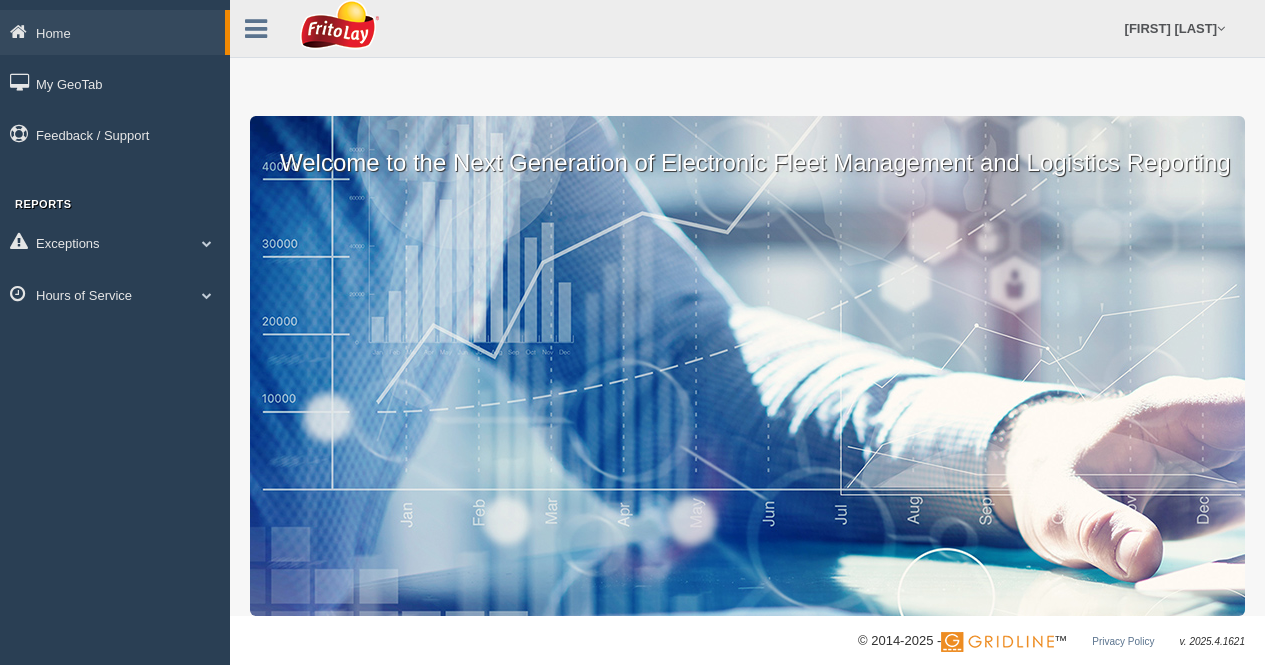 scroll, scrollTop: 0, scrollLeft: 0, axis: both 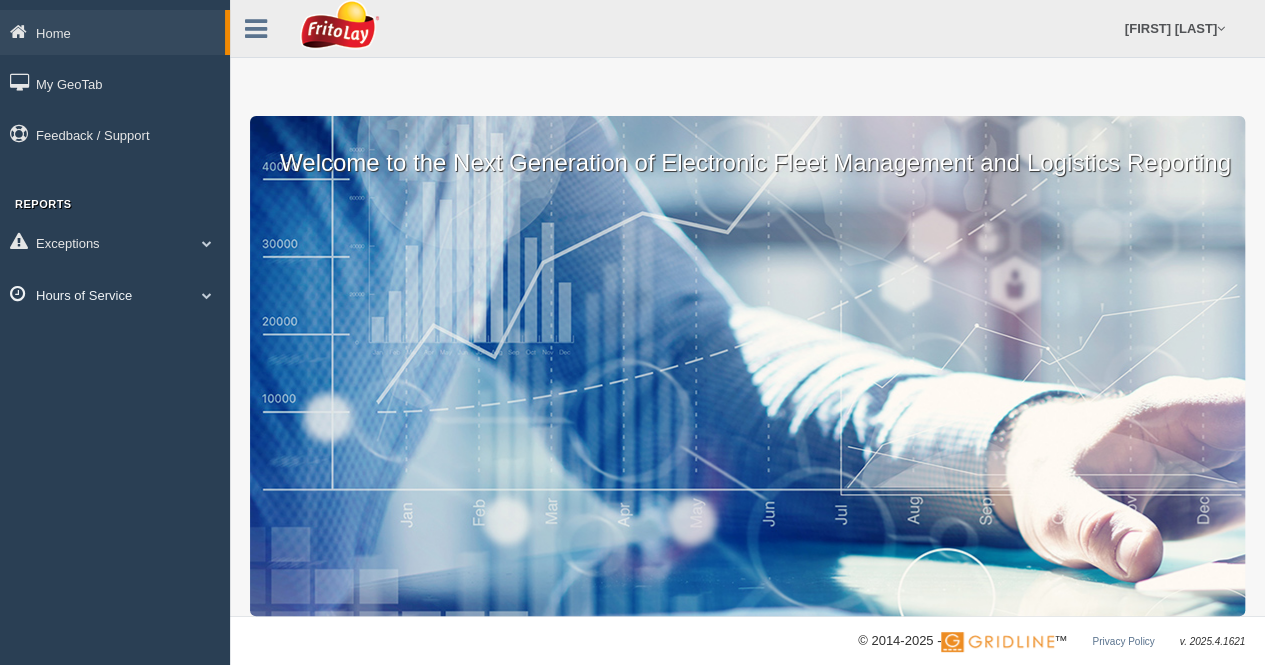 click on "Hours of Service" at bounding box center [115, 294] 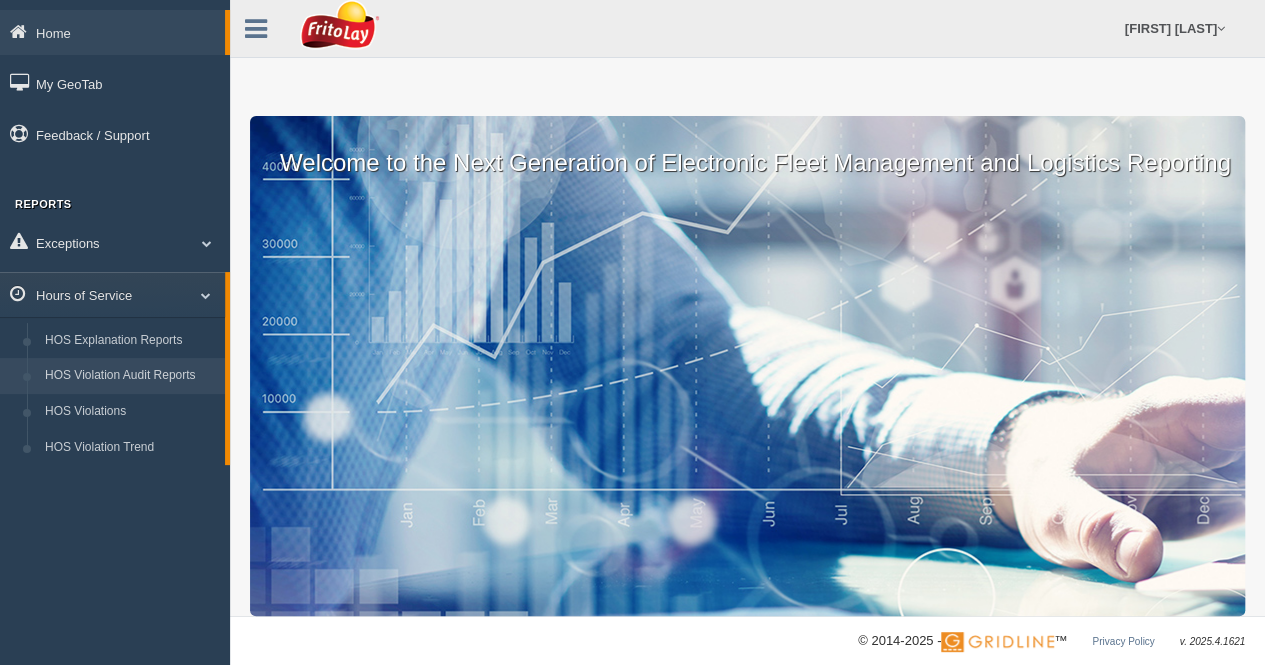 click on "HOS Violation Audit Reports" at bounding box center (130, 376) 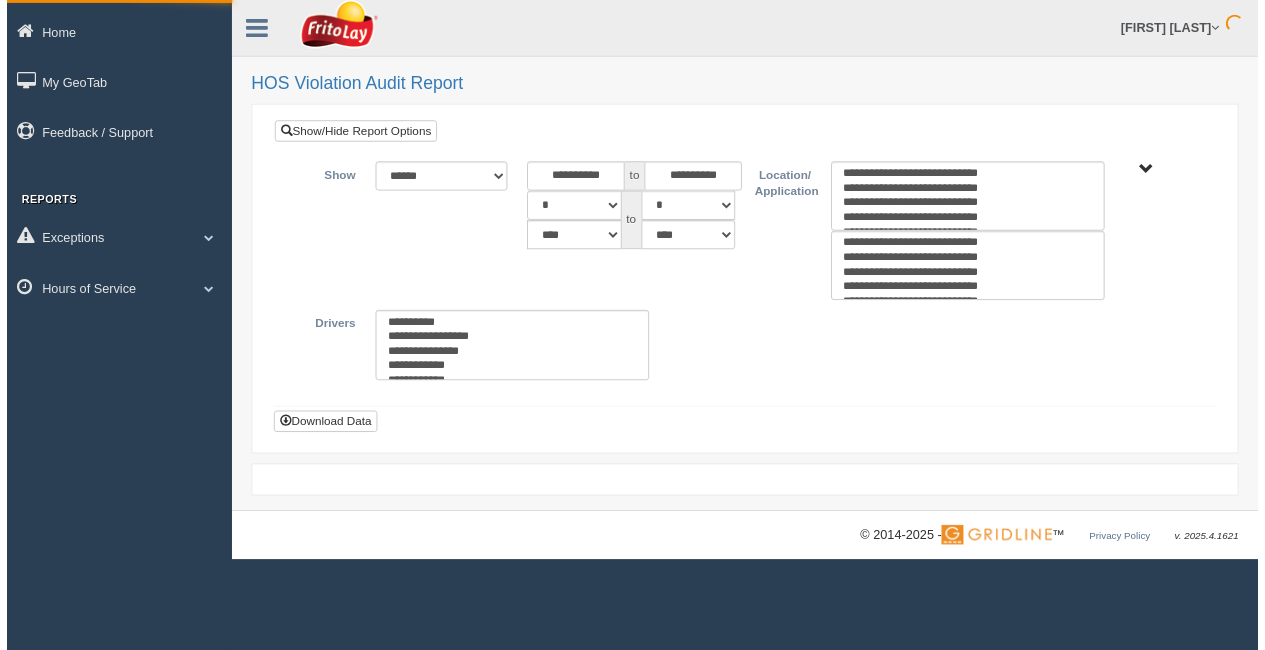 scroll, scrollTop: 0, scrollLeft: 0, axis: both 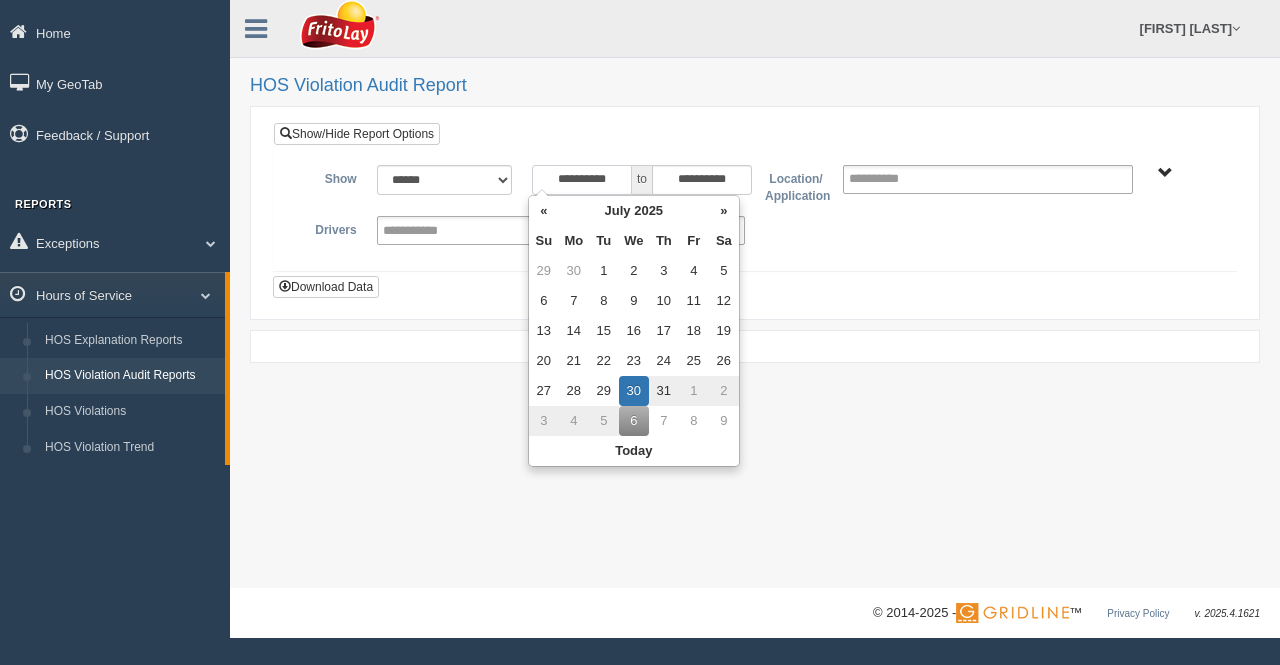 click on "**********" at bounding box center (582, 180) 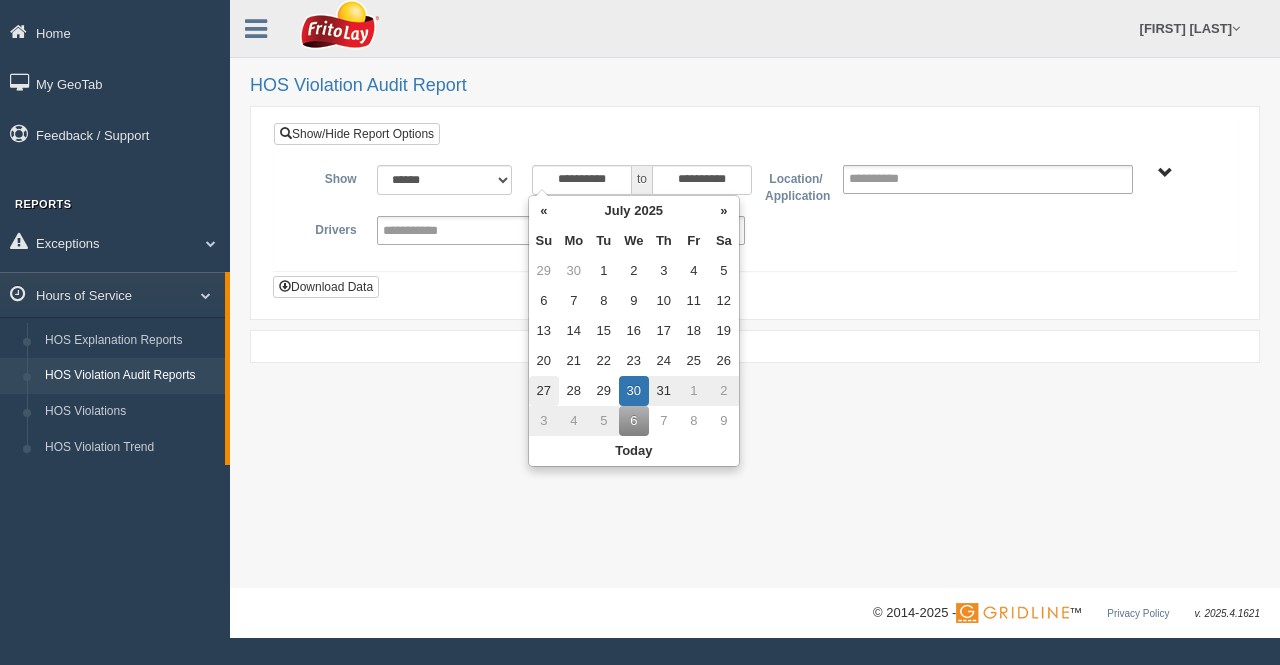 click on "27" at bounding box center [544, 391] 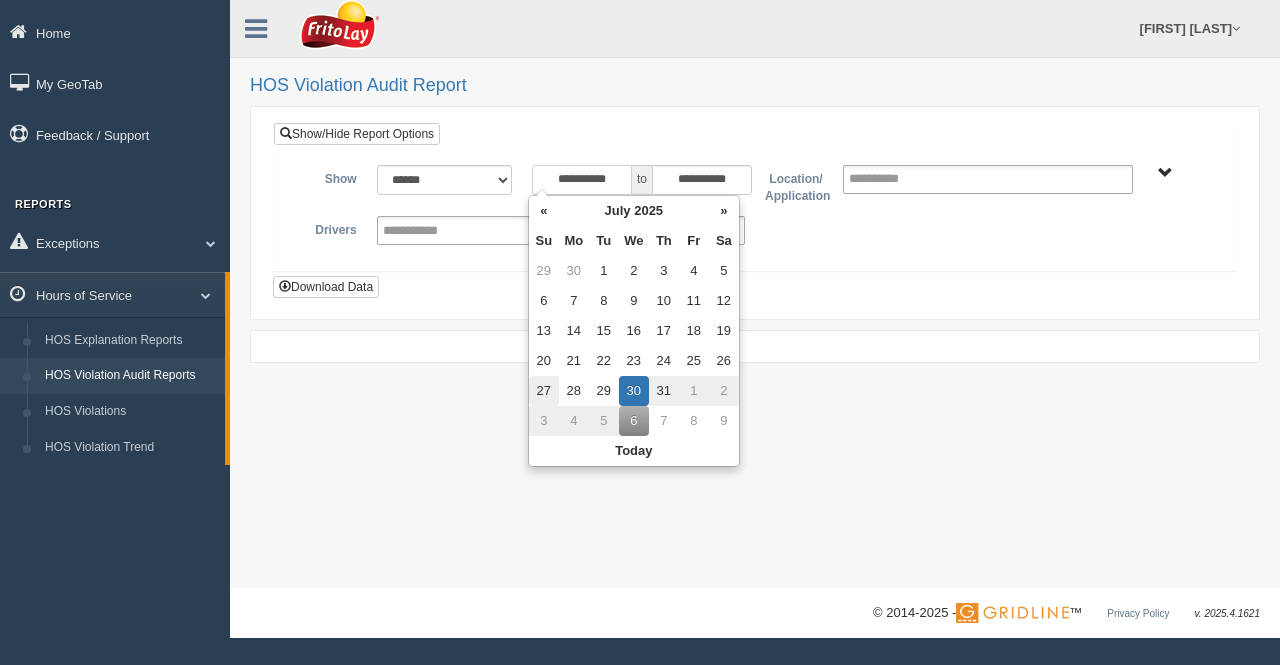 type on "**********" 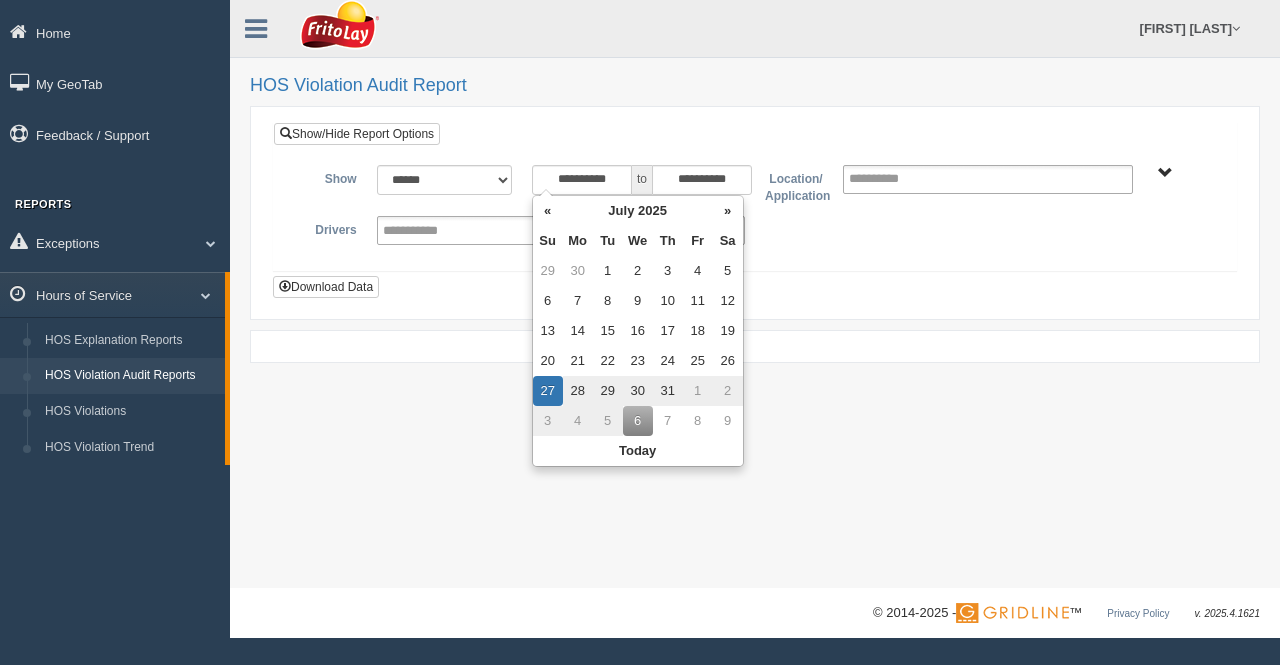 click on "**********" at bounding box center (755, 213) 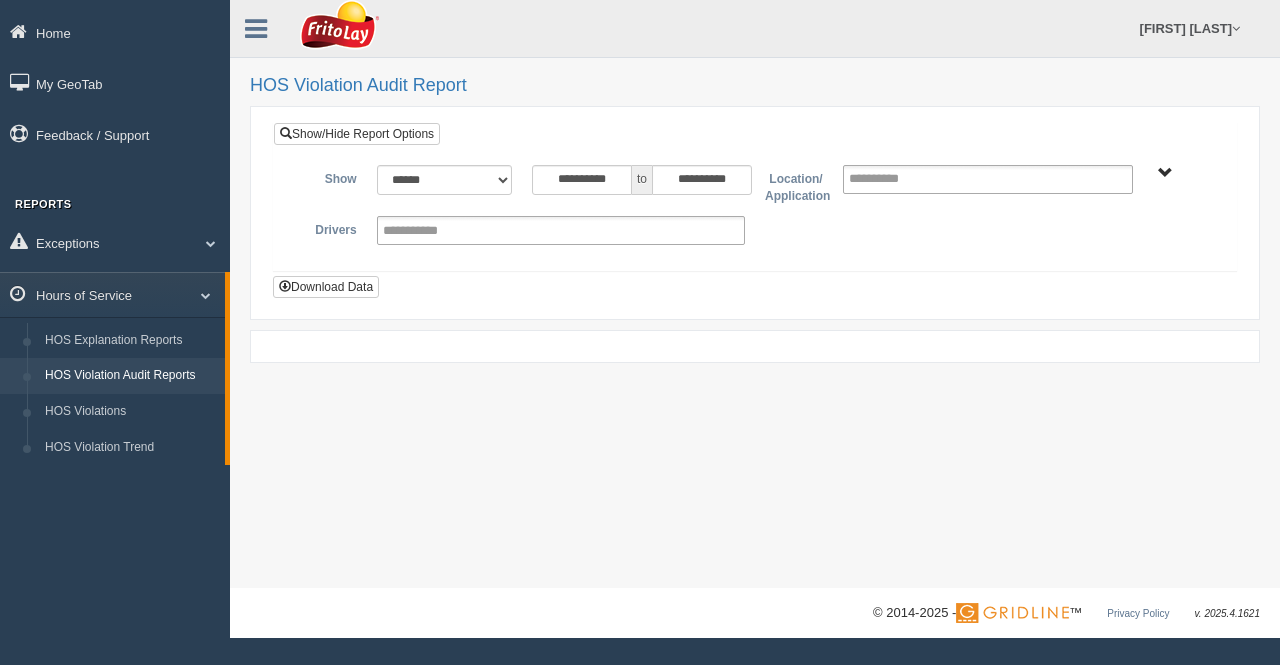 click on "**********" at bounding box center (755, 185) 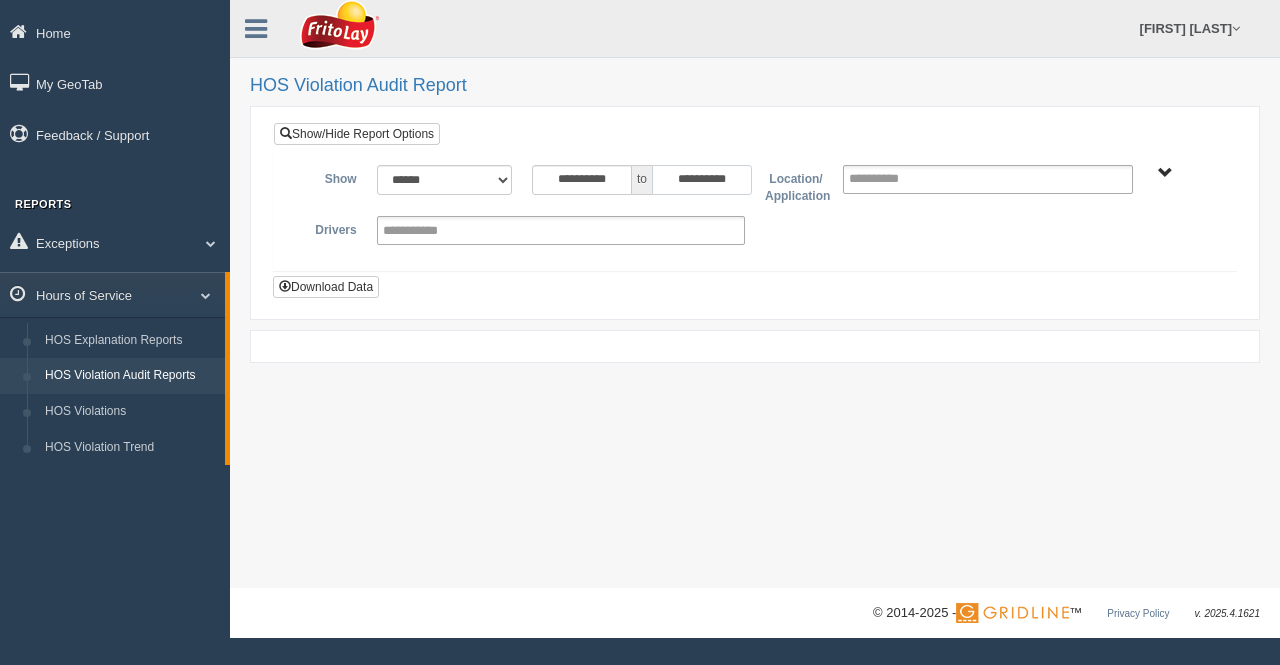 click on "**********" at bounding box center (702, 180) 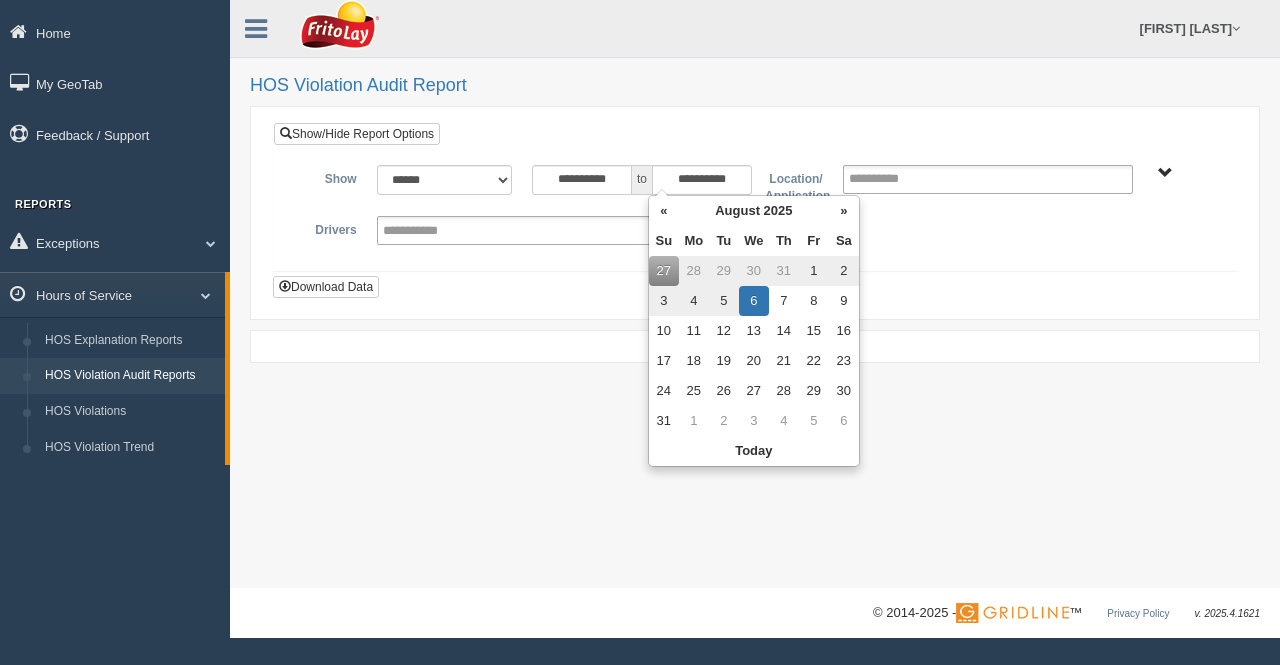 click on "3" at bounding box center (664, 301) 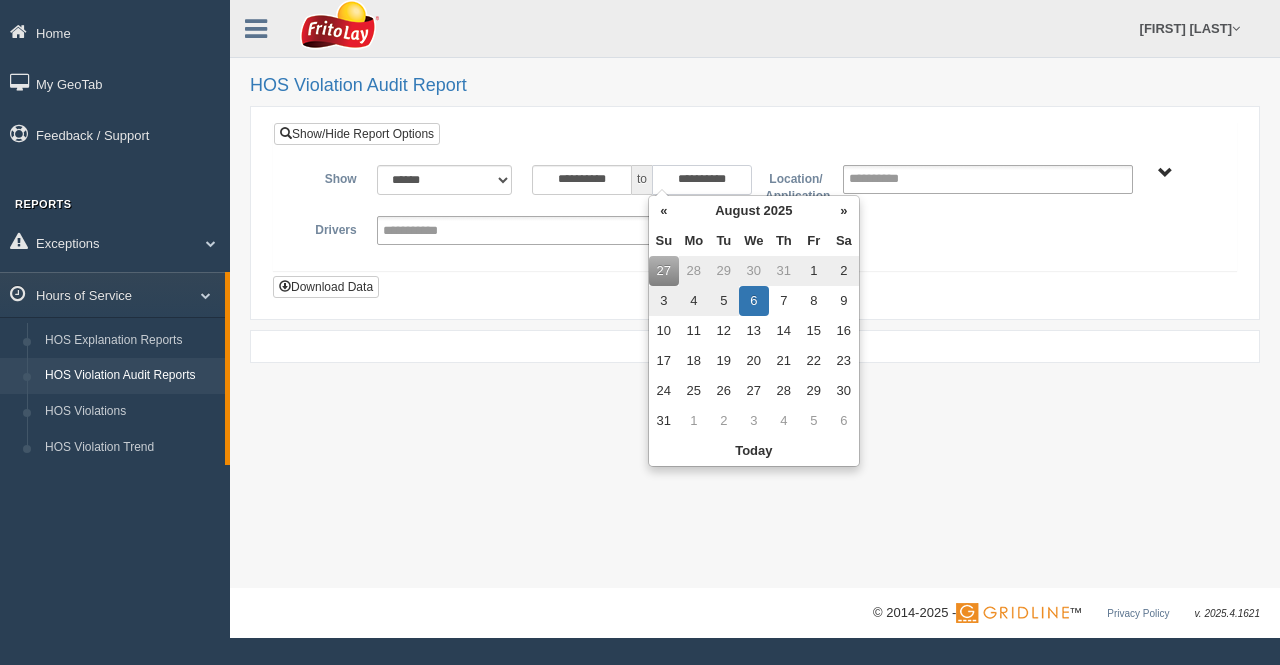 type on "**********" 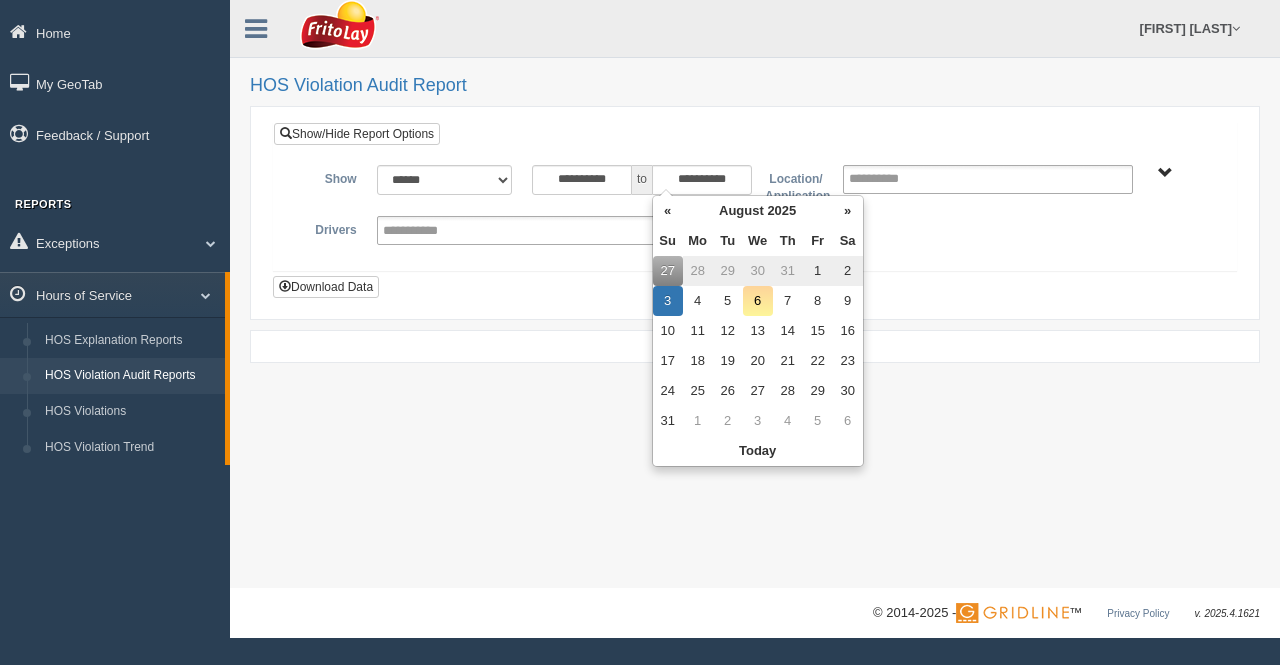 click on "HOS Violation Audit Report" at bounding box center (755, 86) 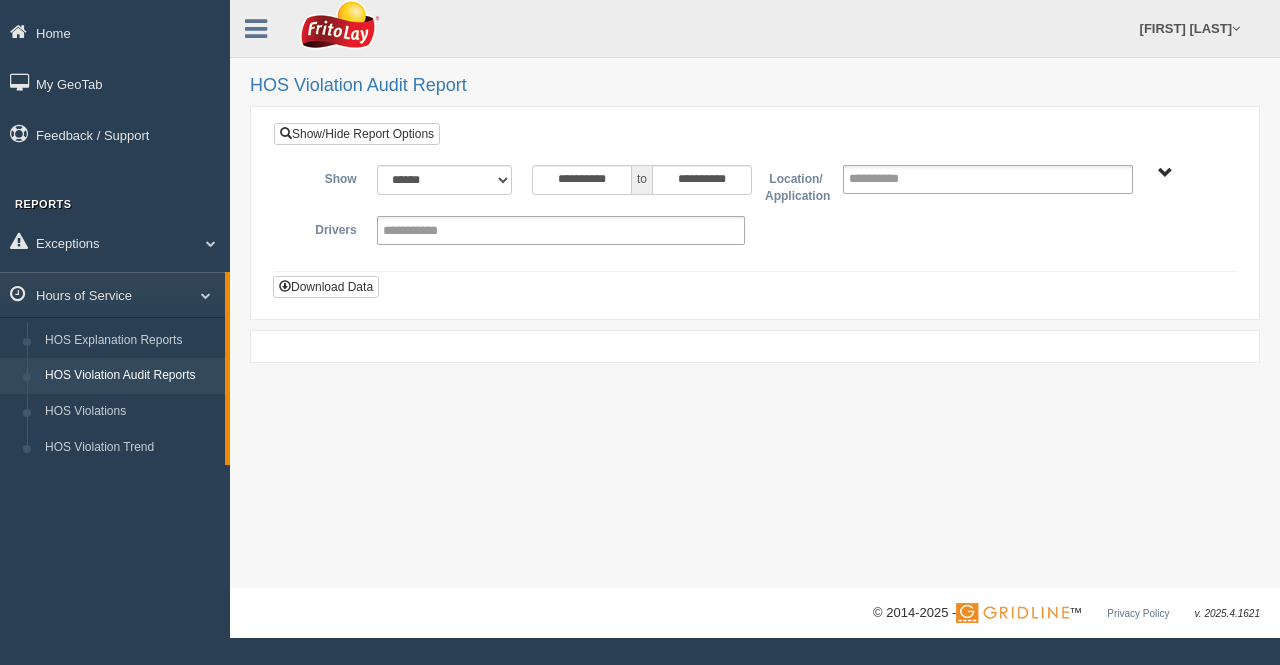 click on "SOUTHCENTRAL REGION" at bounding box center (1165, 173) 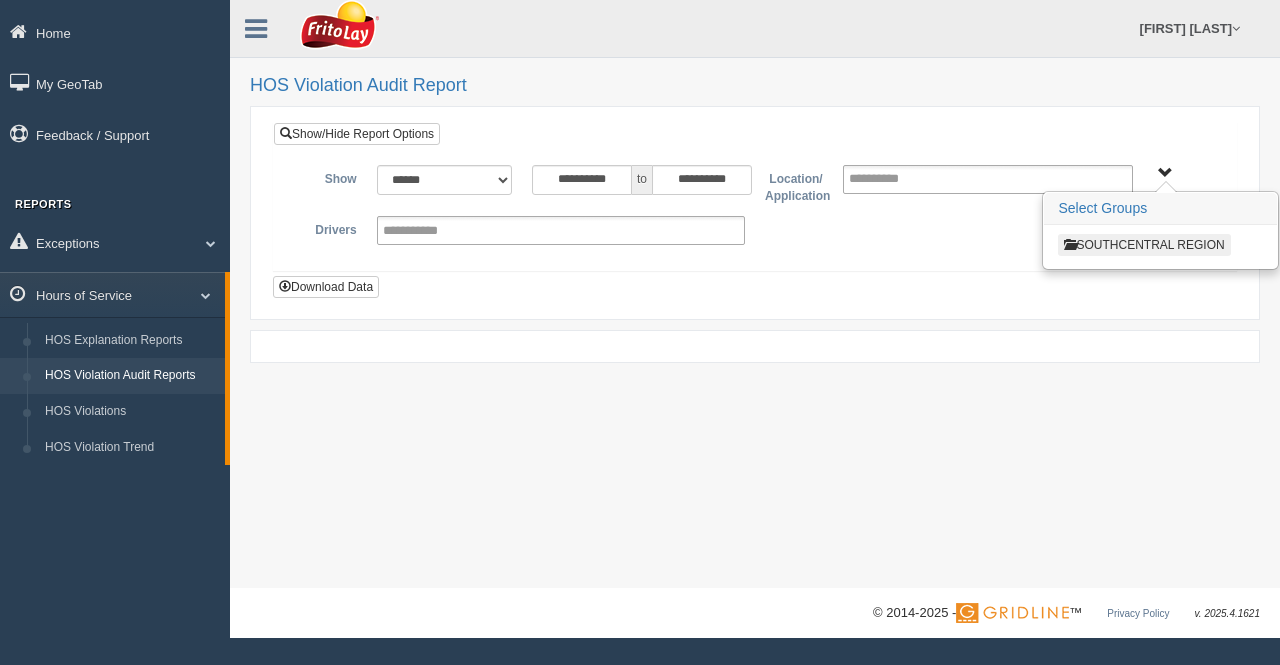 click on "SOUTHCENTRAL REGION" at bounding box center (1144, 245) 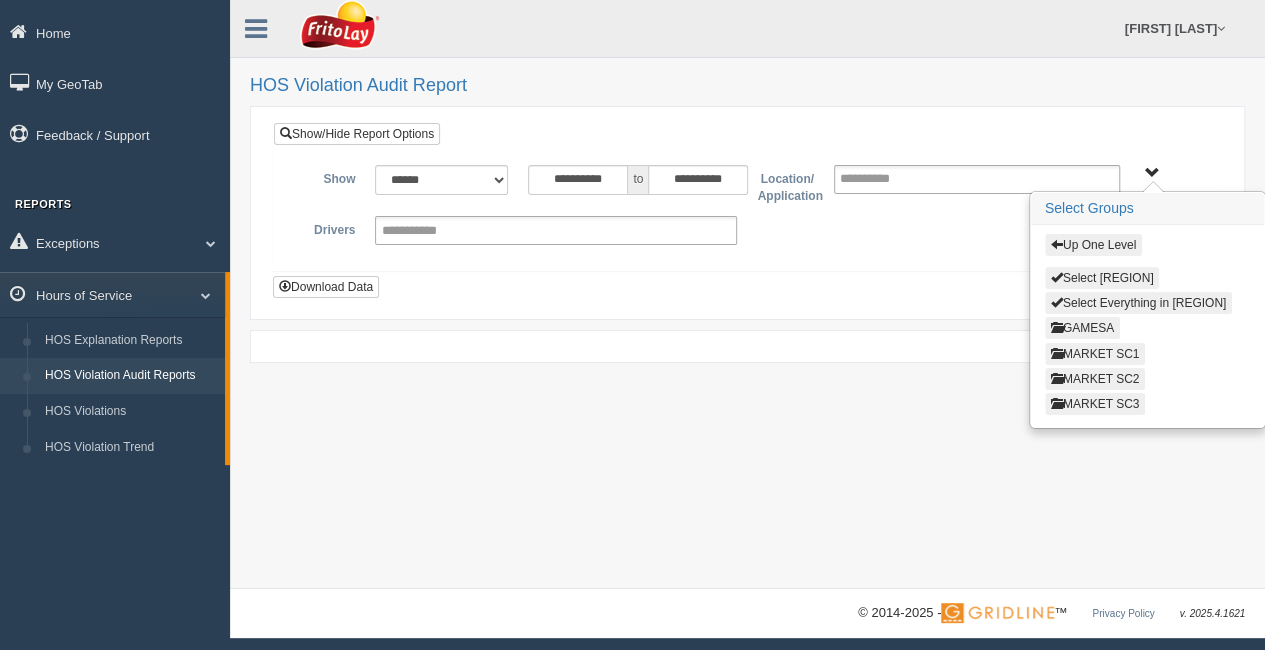 click on "MARKET SC1" at bounding box center (1095, 354) 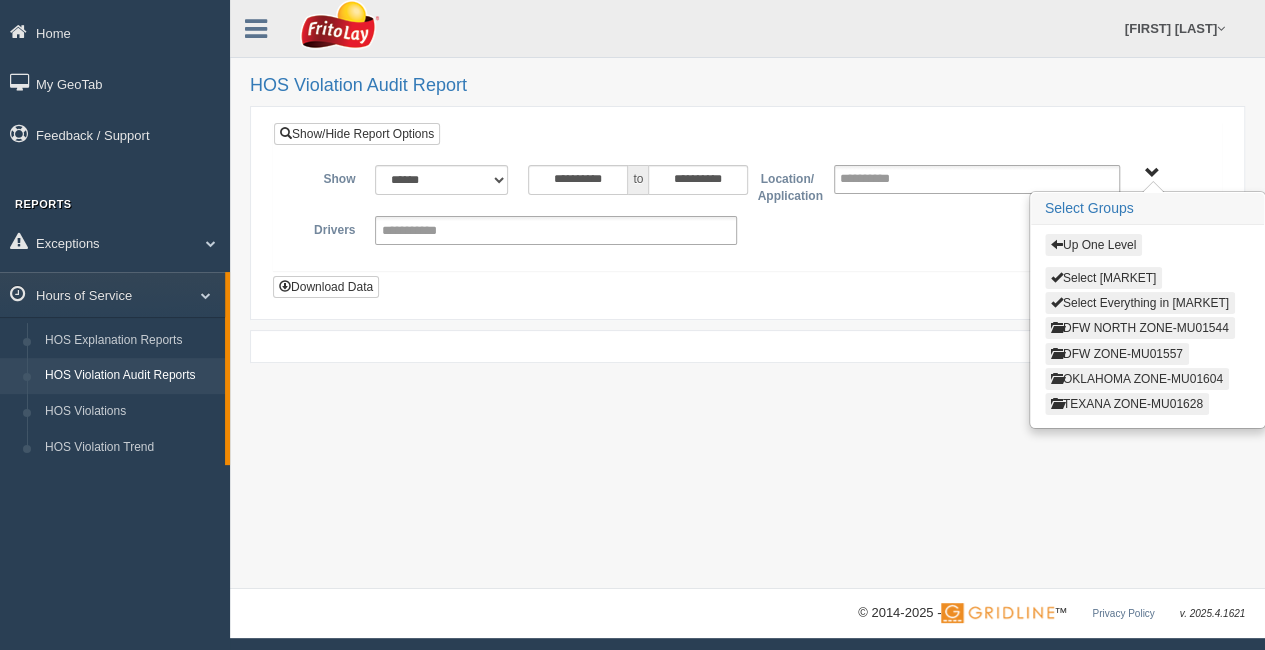 click on "OKLAHOMA ZONE-MU01604" at bounding box center (1137, 379) 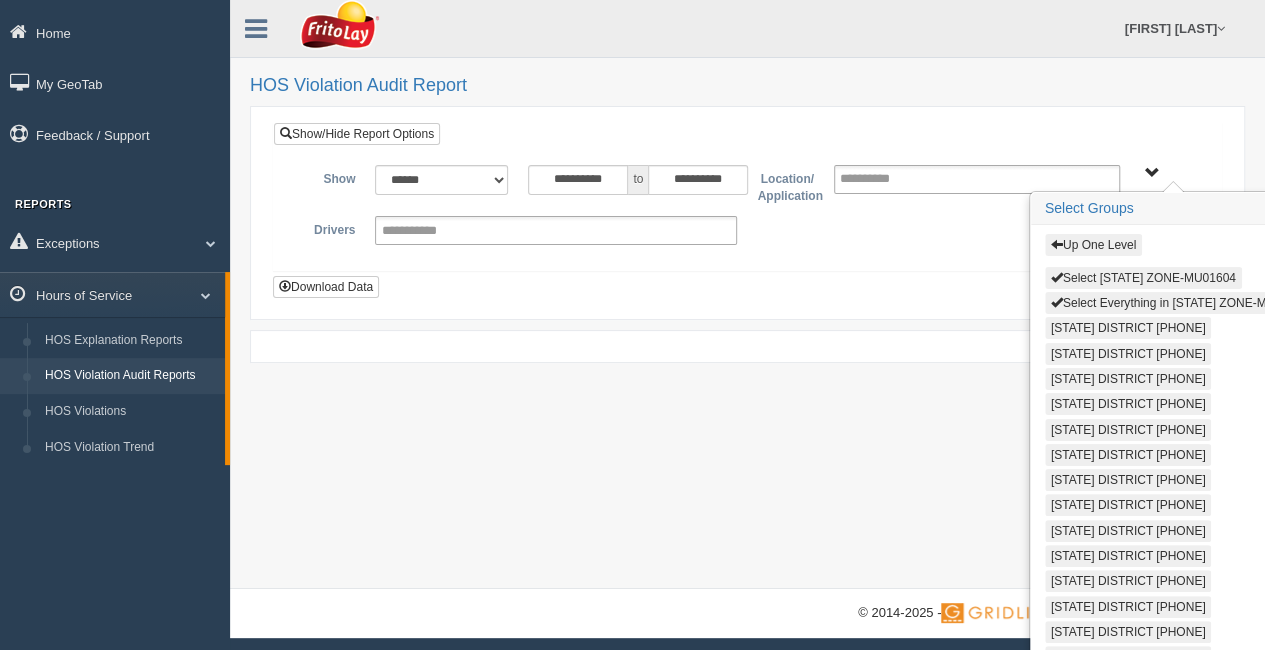 click on "Select [STATE] ZONE-MU01604" at bounding box center (1143, 278) 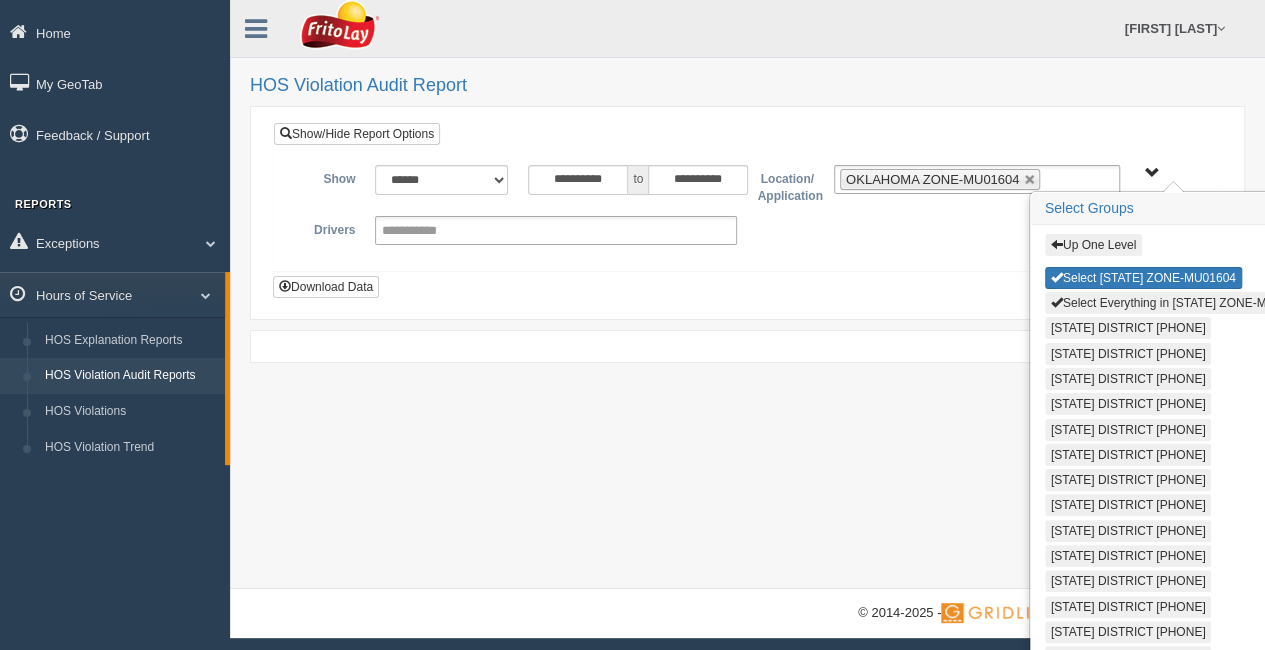click on "Select Everything in [STATE] ZONE-MU01604" at bounding box center [1180, 303] 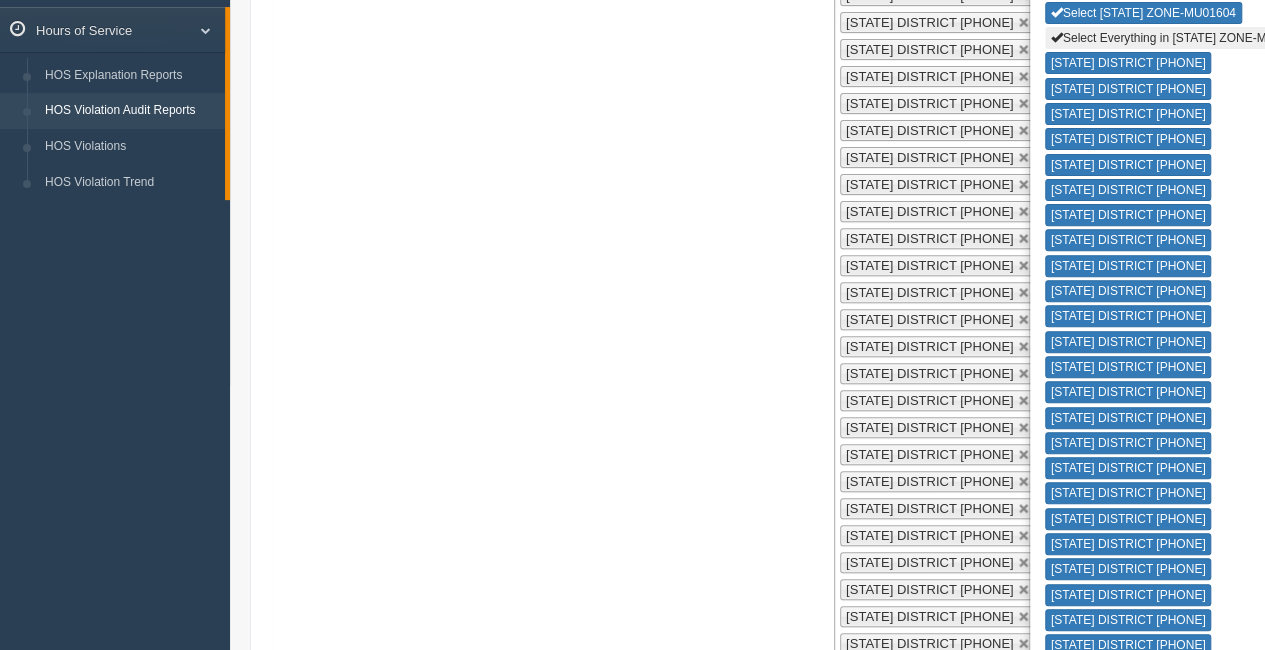 scroll, scrollTop: 500, scrollLeft: 0, axis: vertical 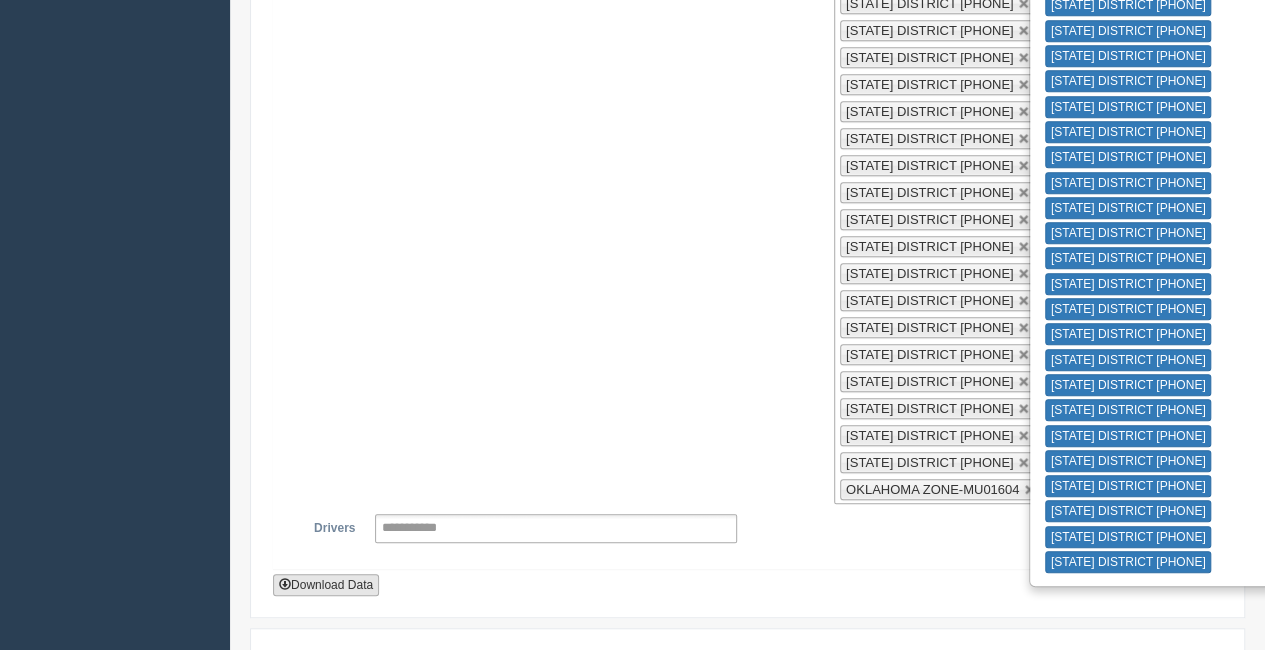 click on "Download Data" at bounding box center (326, 585) 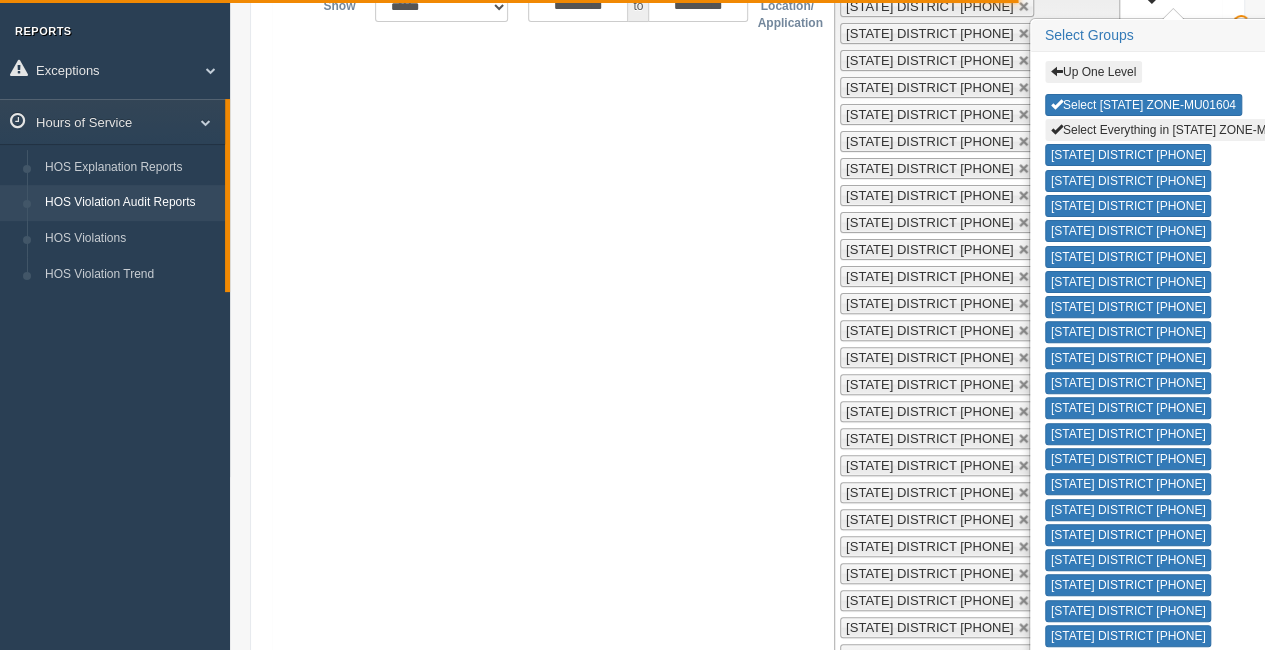 scroll, scrollTop: 0, scrollLeft: 0, axis: both 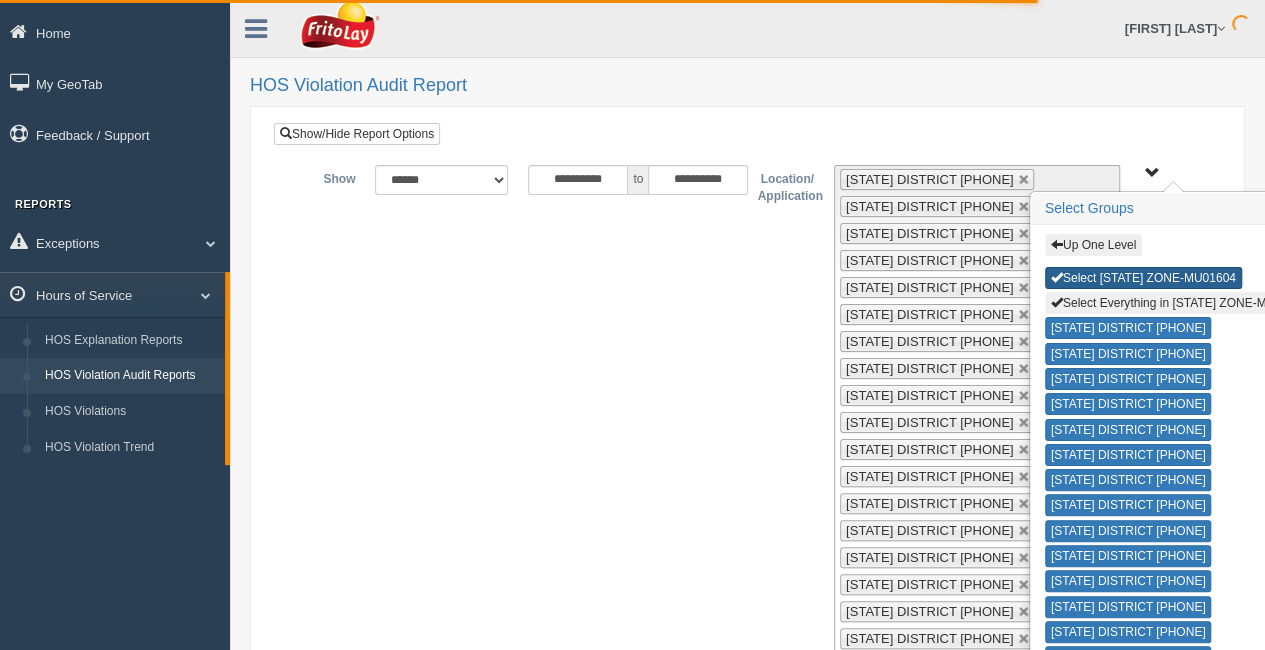 click on "Select [STATE] ZONE-MU01604" at bounding box center [1143, 278] 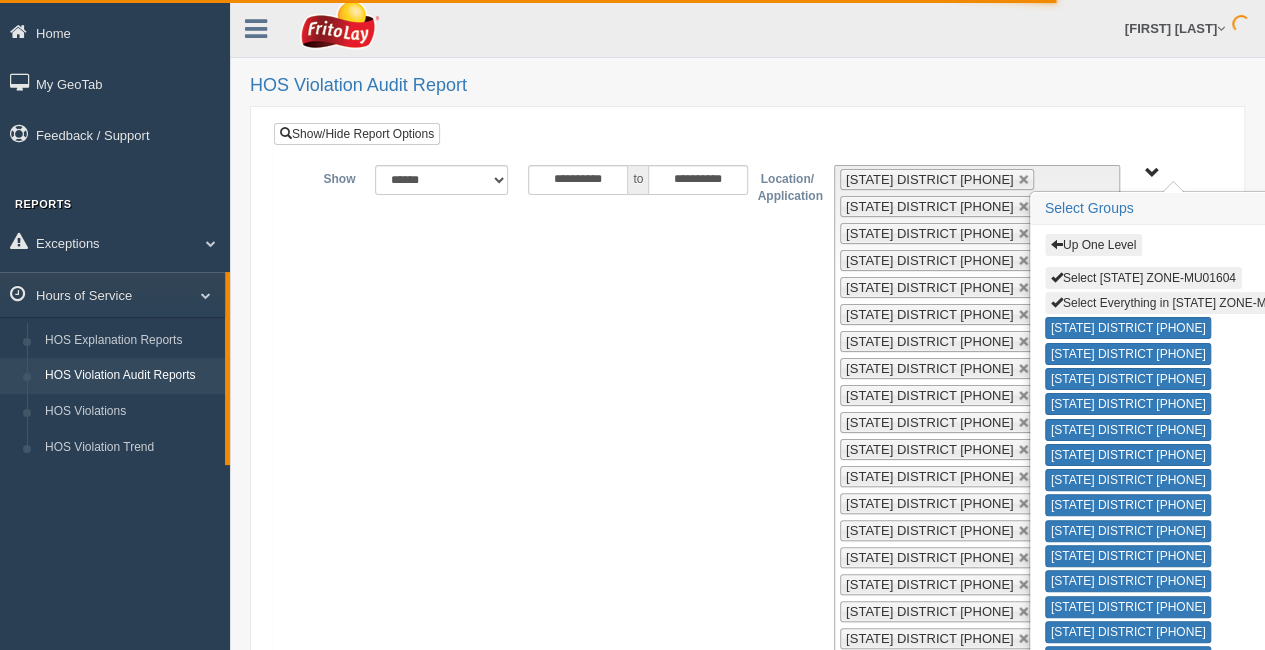 click on "Select Everything in [STATE] ZONE-MU01604" at bounding box center (1180, 303) 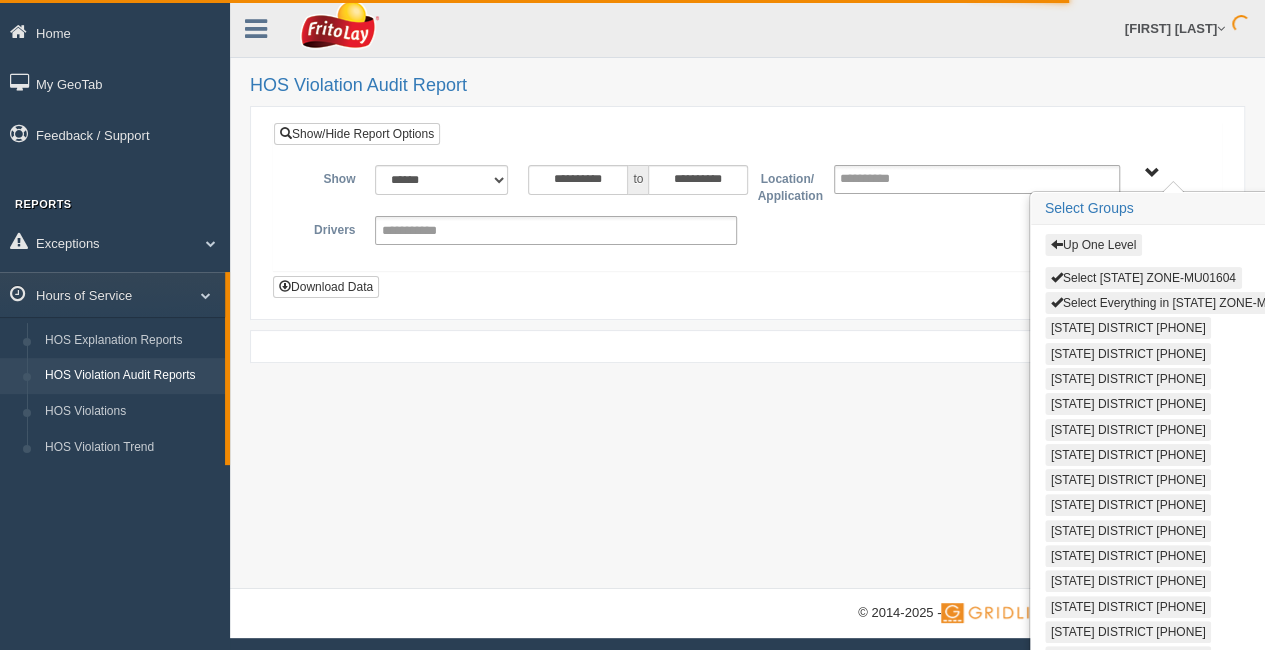 click on "Up One Level" at bounding box center [1093, 245] 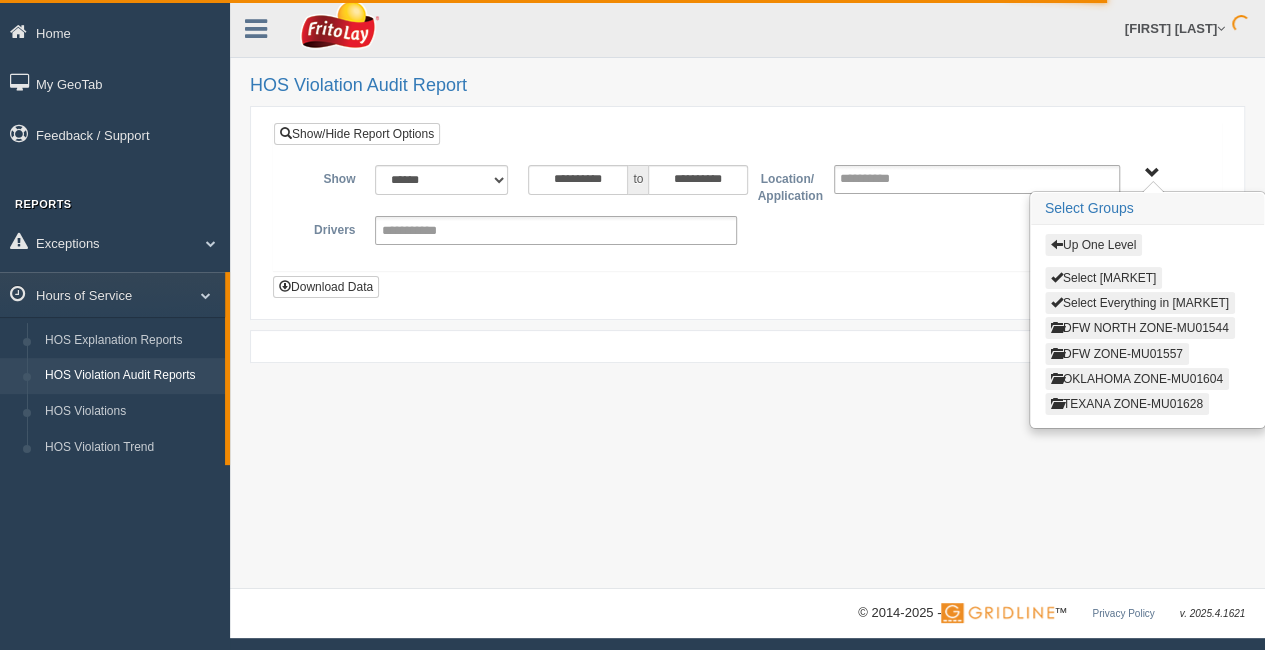 click on "Up One Level" at bounding box center [1093, 245] 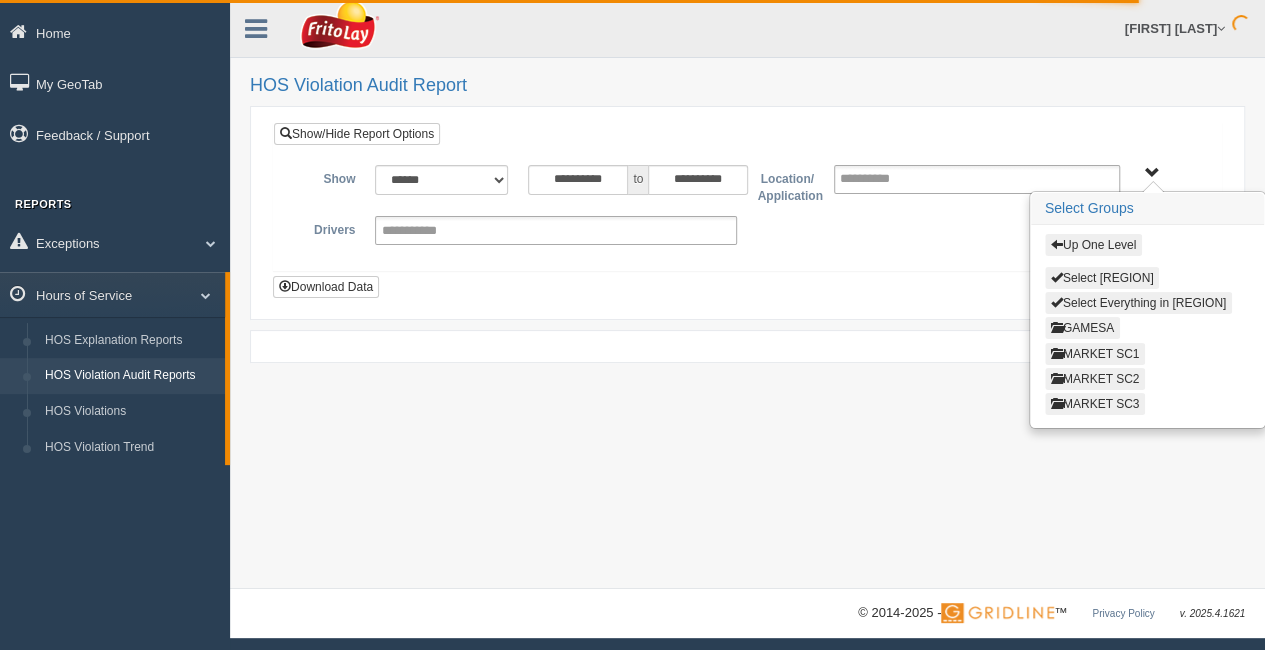 click on "MARKET SC2" at bounding box center [1095, 379] 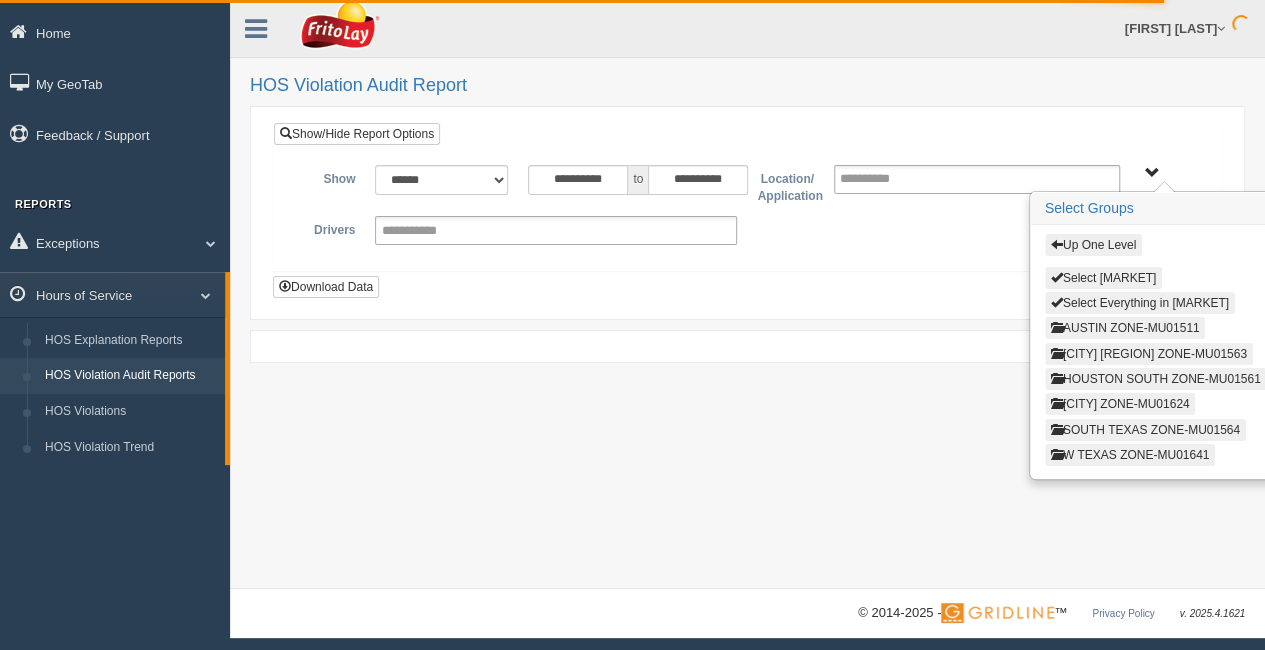 click on "AUSTIN ZONE-MU01511" at bounding box center [1125, 328] 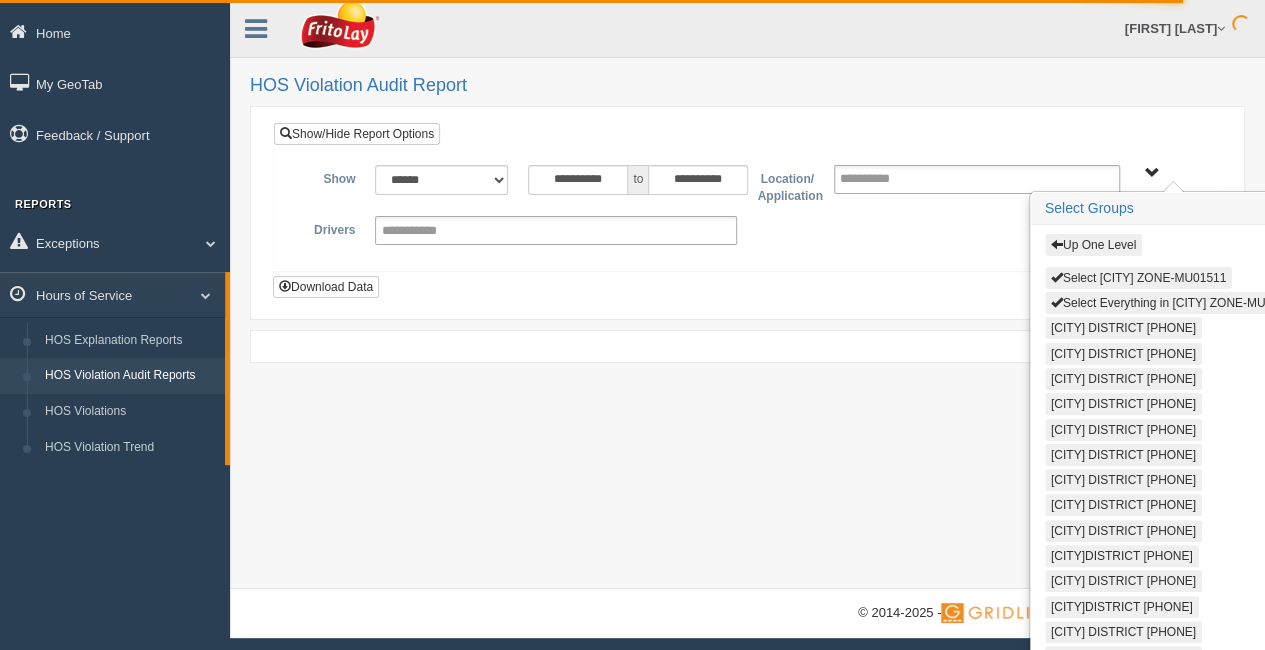 click on "Select [CITY] ZONE-MU01511" at bounding box center [1138, 278] 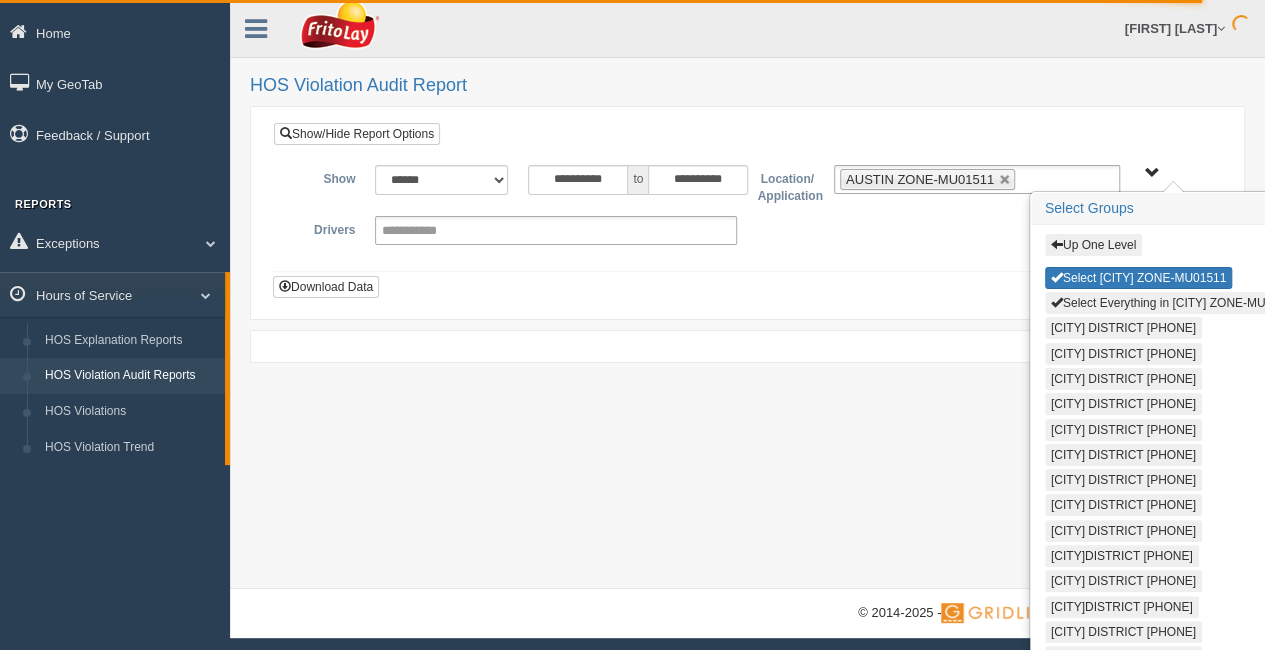 click on "Select Everything in [CITY] ZONE-MU01511" at bounding box center [1175, 303] 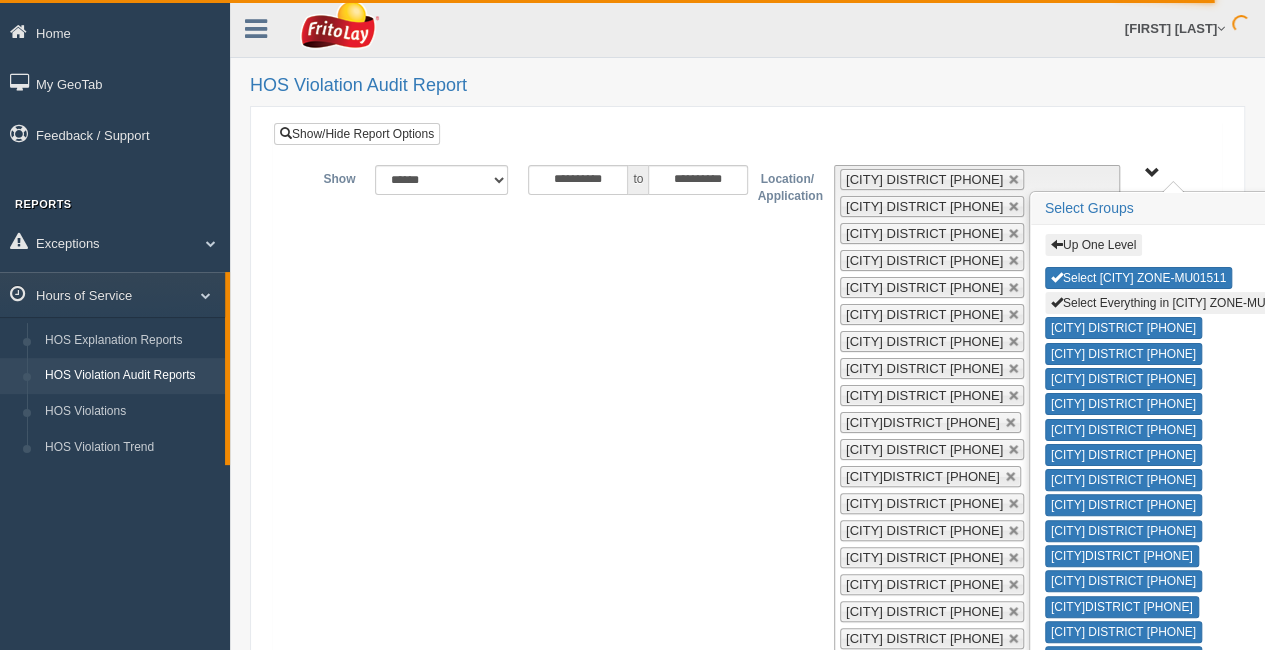 scroll, scrollTop: 412, scrollLeft: 0, axis: vertical 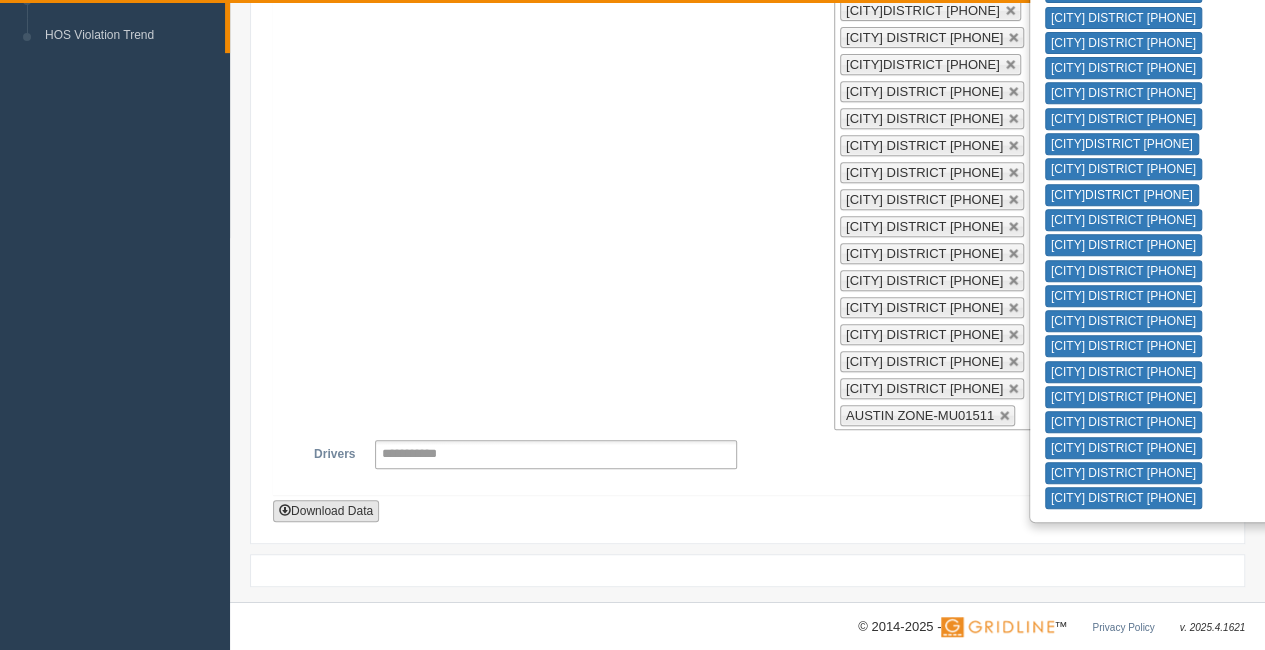 click on "Download Data" at bounding box center (326, 511) 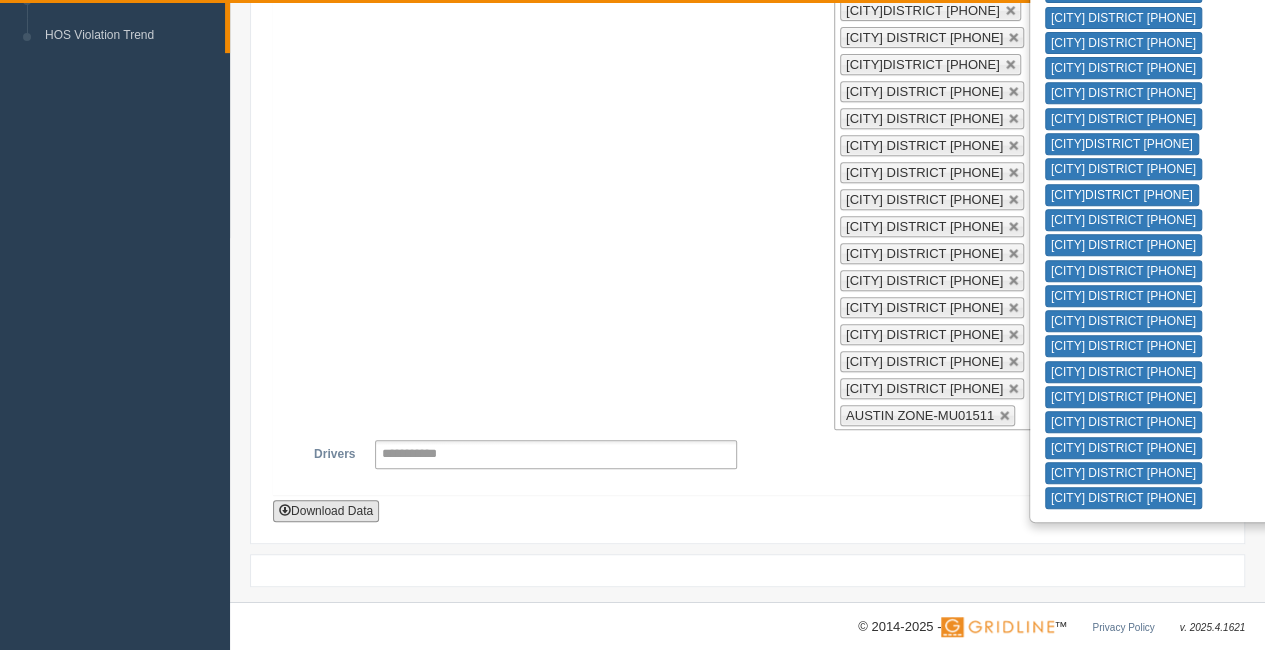 scroll, scrollTop: 0, scrollLeft: 0, axis: both 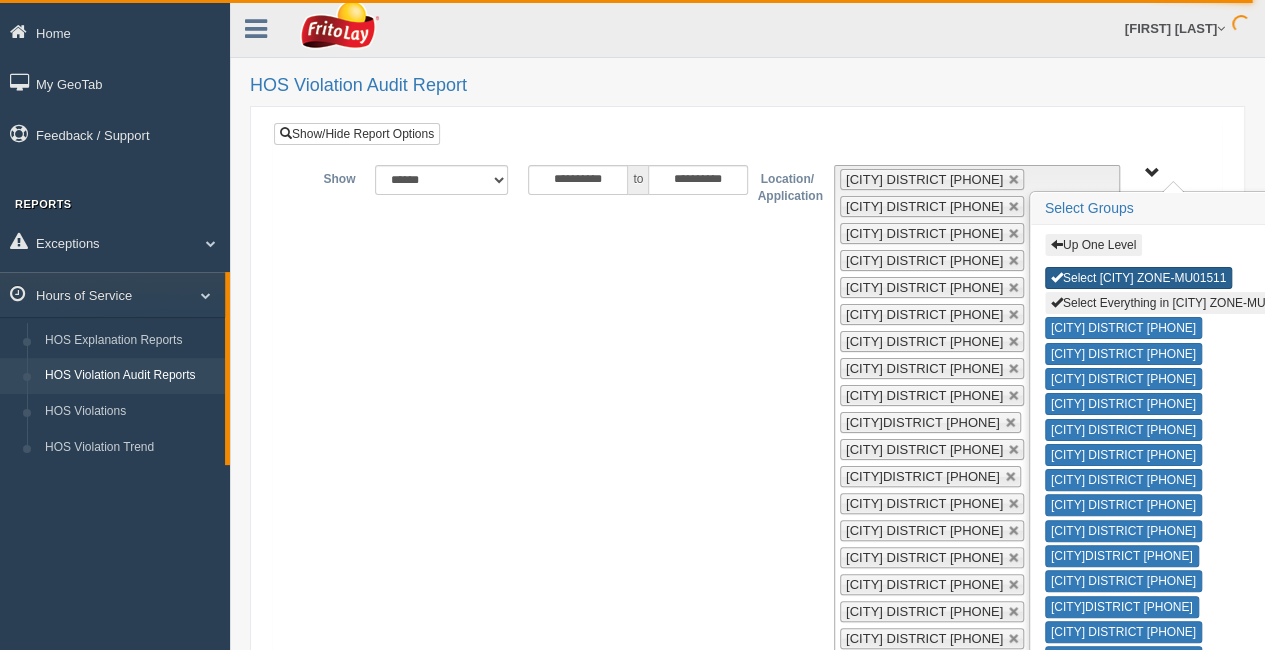 click on "Select [CITY] ZONE-MU01511" at bounding box center (1138, 278) 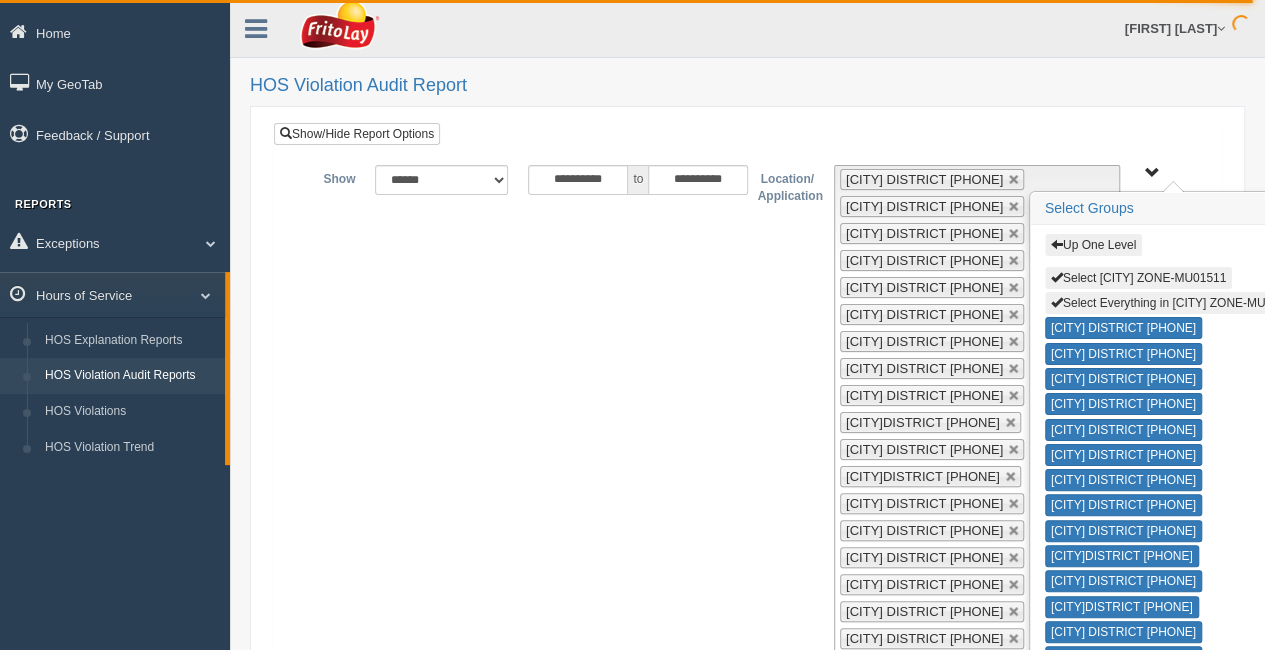 click on "Select Everything in [CITY] ZONE-MU01511" at bounding box center (1175, 303) 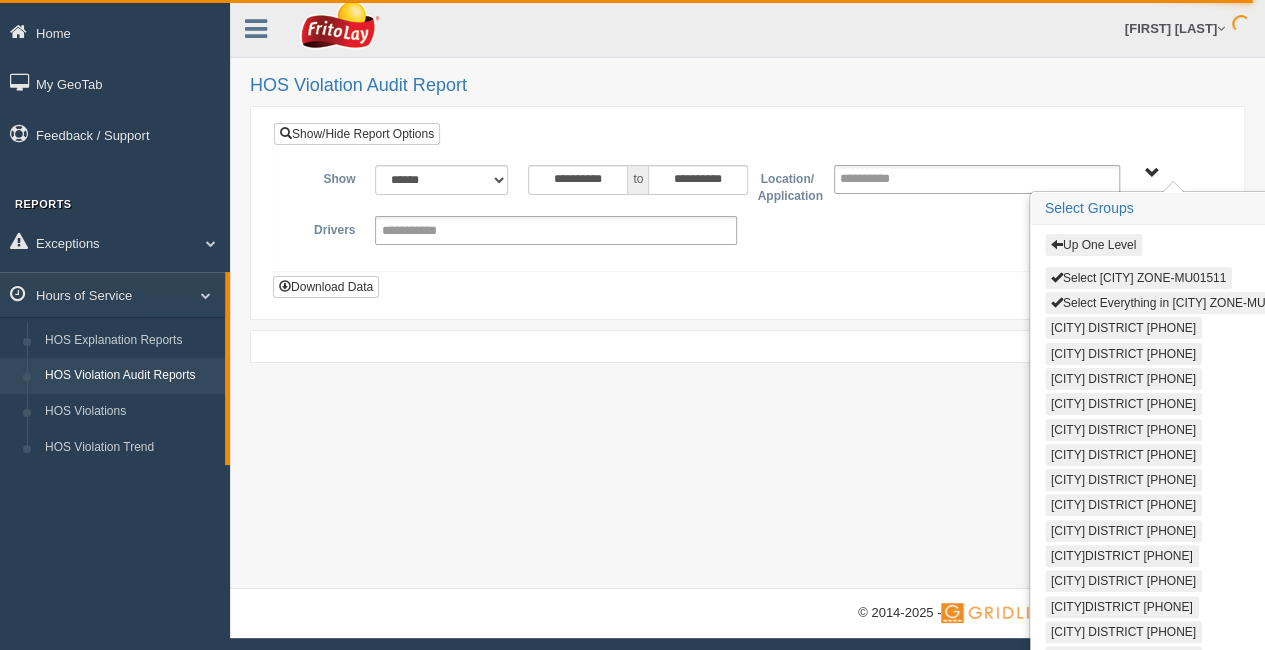 click on "Up One Level" at bounding box center (1093, 245) 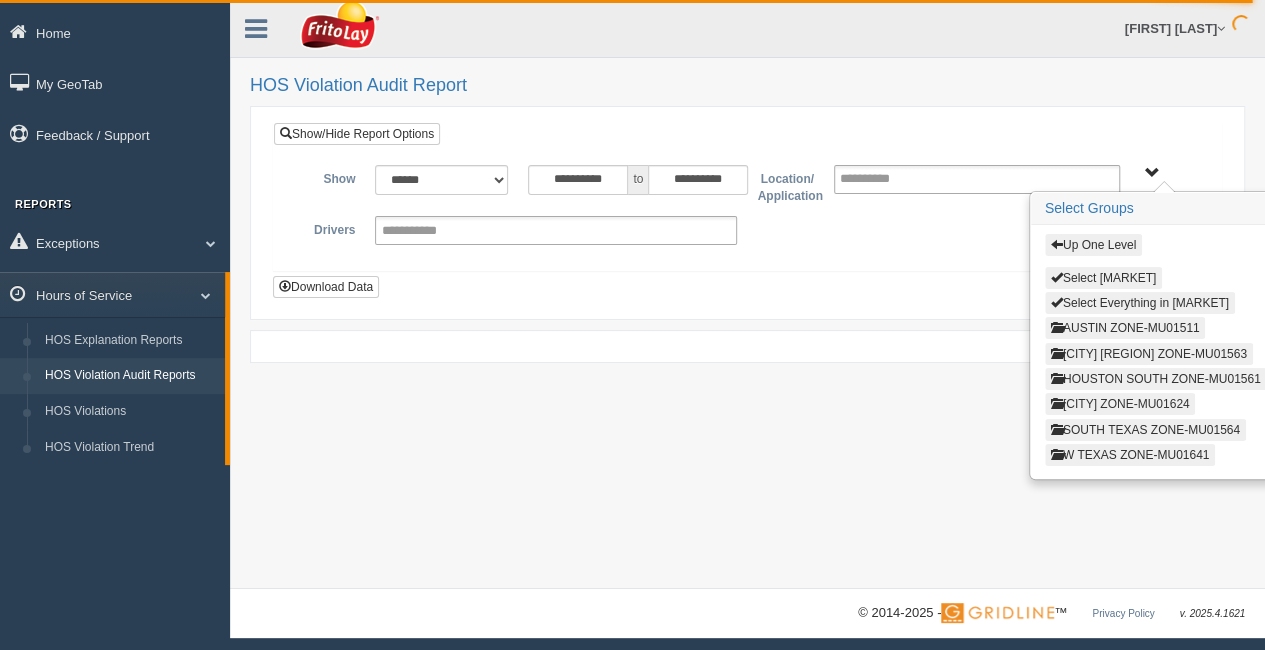 click on "[CITY] ZONE-MU01624" at bounding box center [1120, 404] 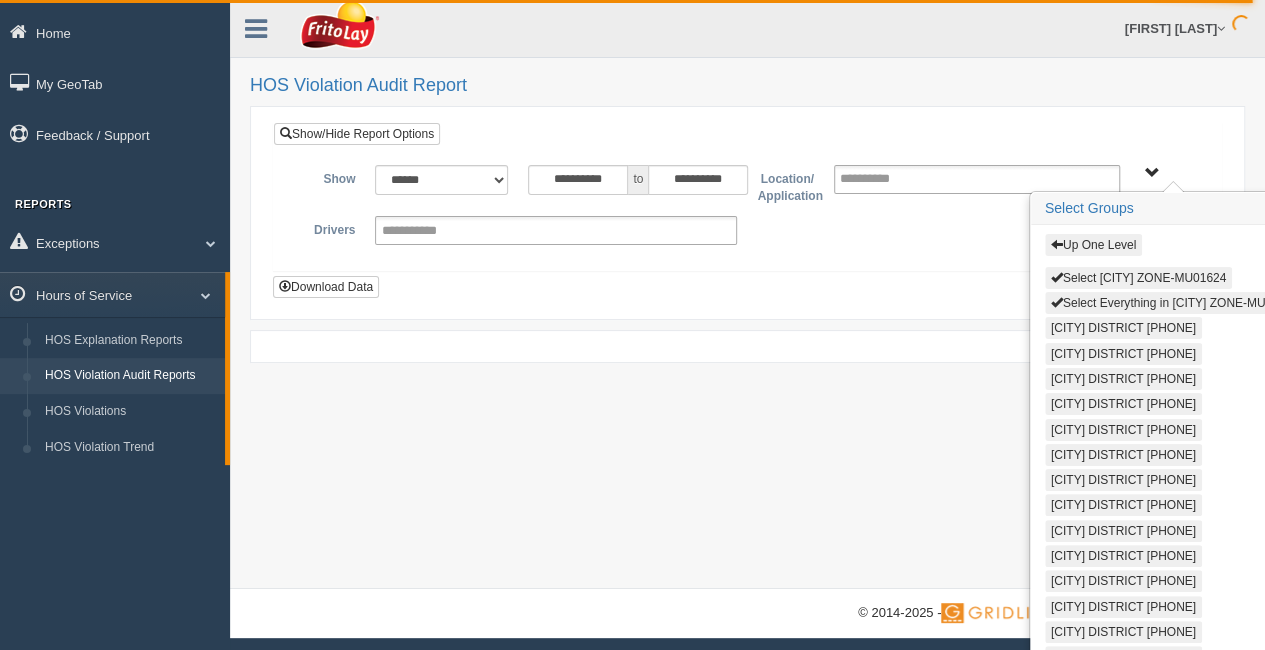 click on "Select Everything in [CITY] ZONE-MU01624" at bounding box center [1175, 303] 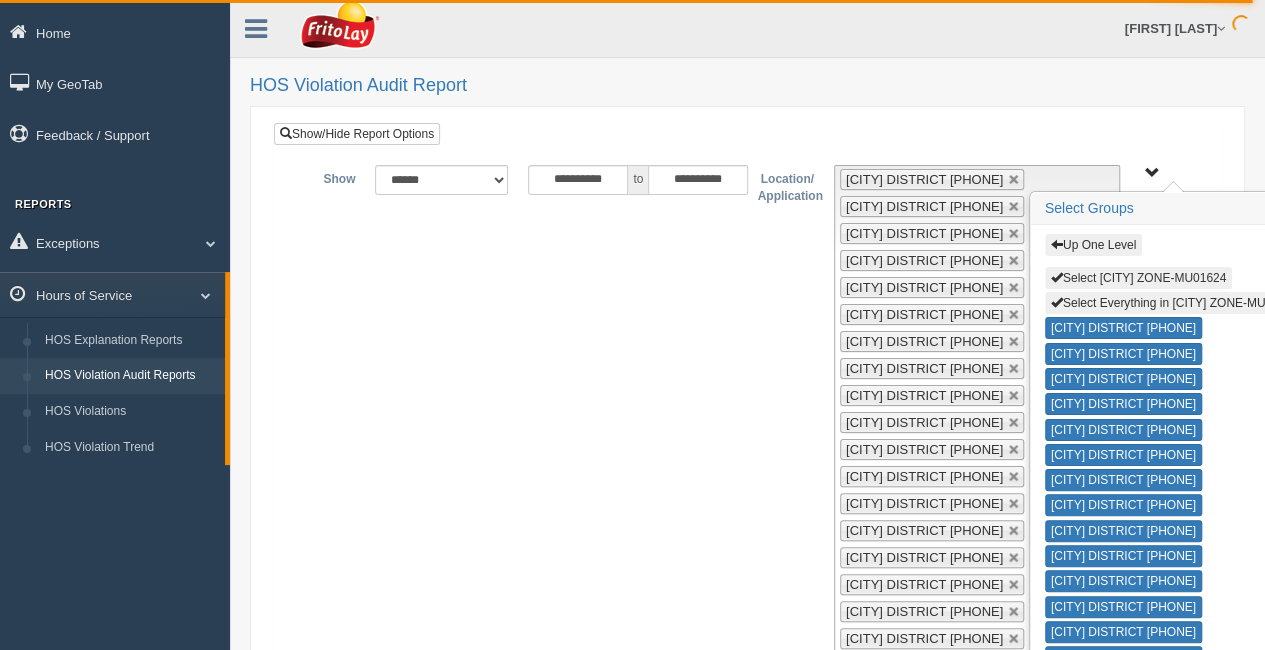 click on "Select [CITY] ZONE-MU01624" at bounding box center (1138, 278) 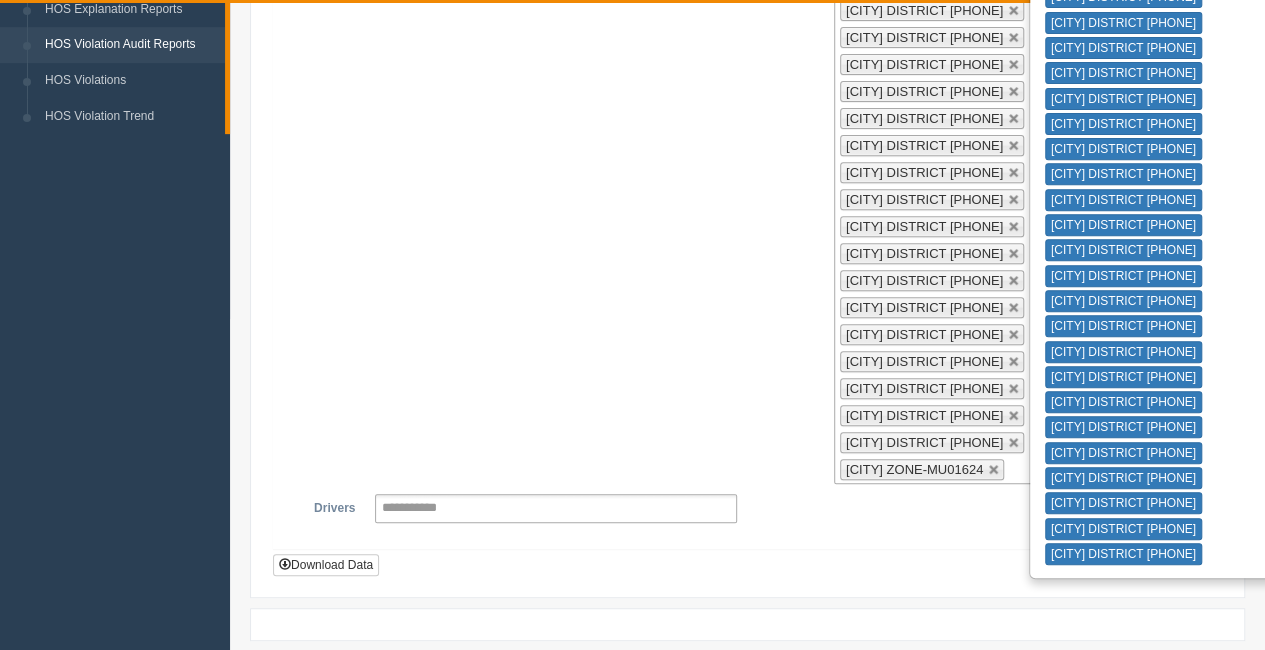 scroll, scrollTop: 386, scrollLeft: 0, axis: vertical 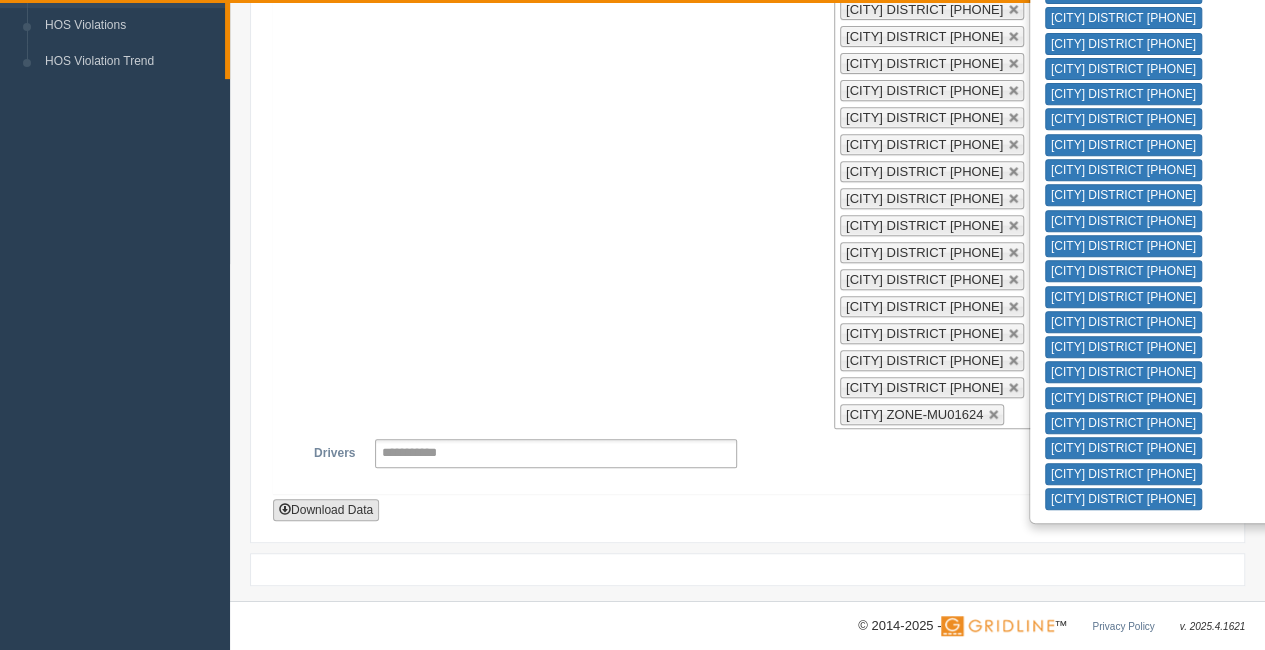 click on "Download Data" at bounding box center [326, 510] 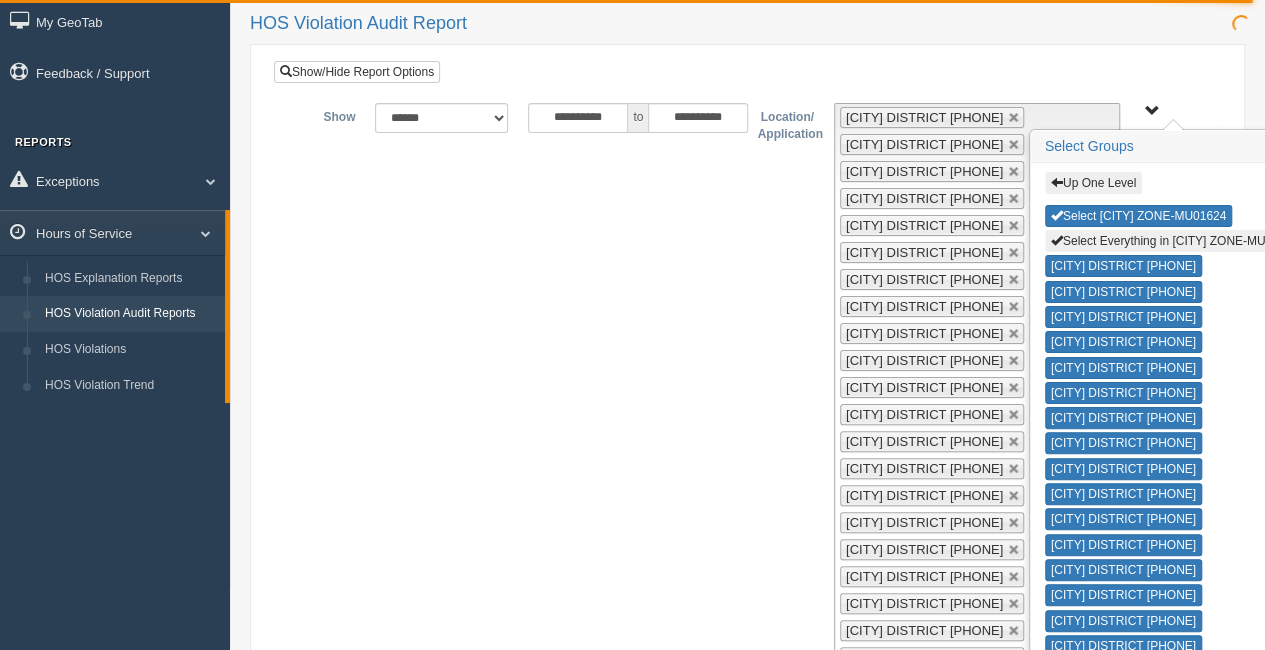 scroll, scrollTop: 0, scrollLeft: 0, axis: both 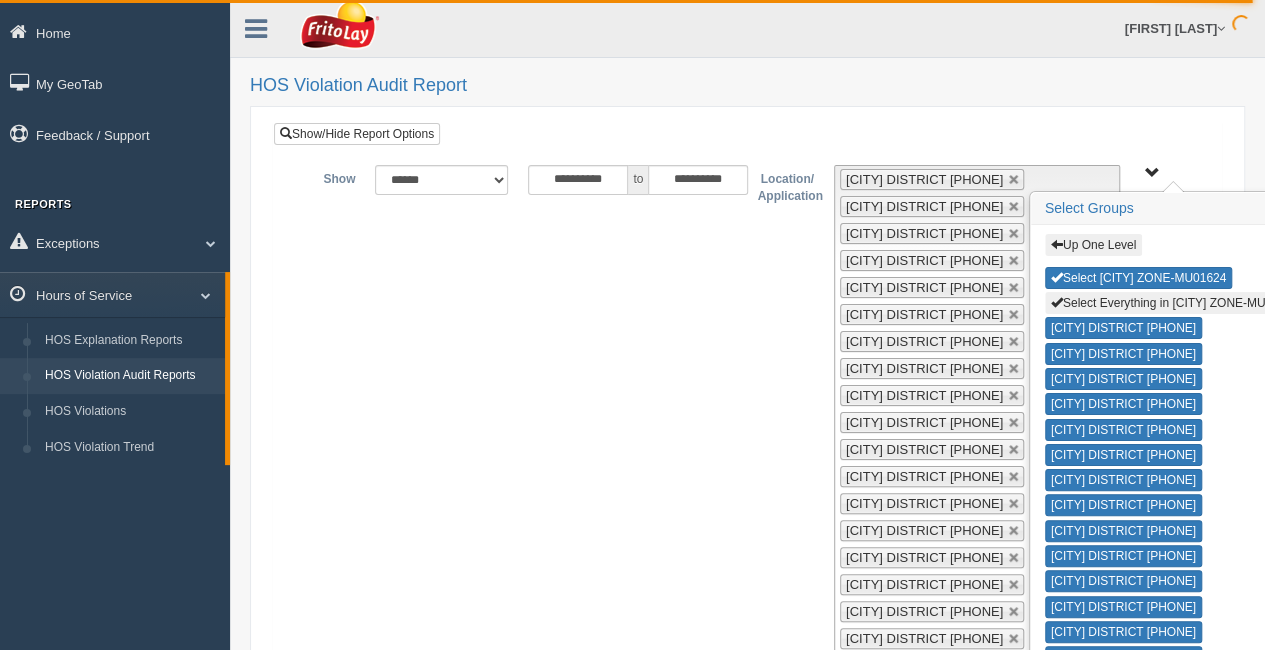 click on "**********" at bounding box center [747, 493] 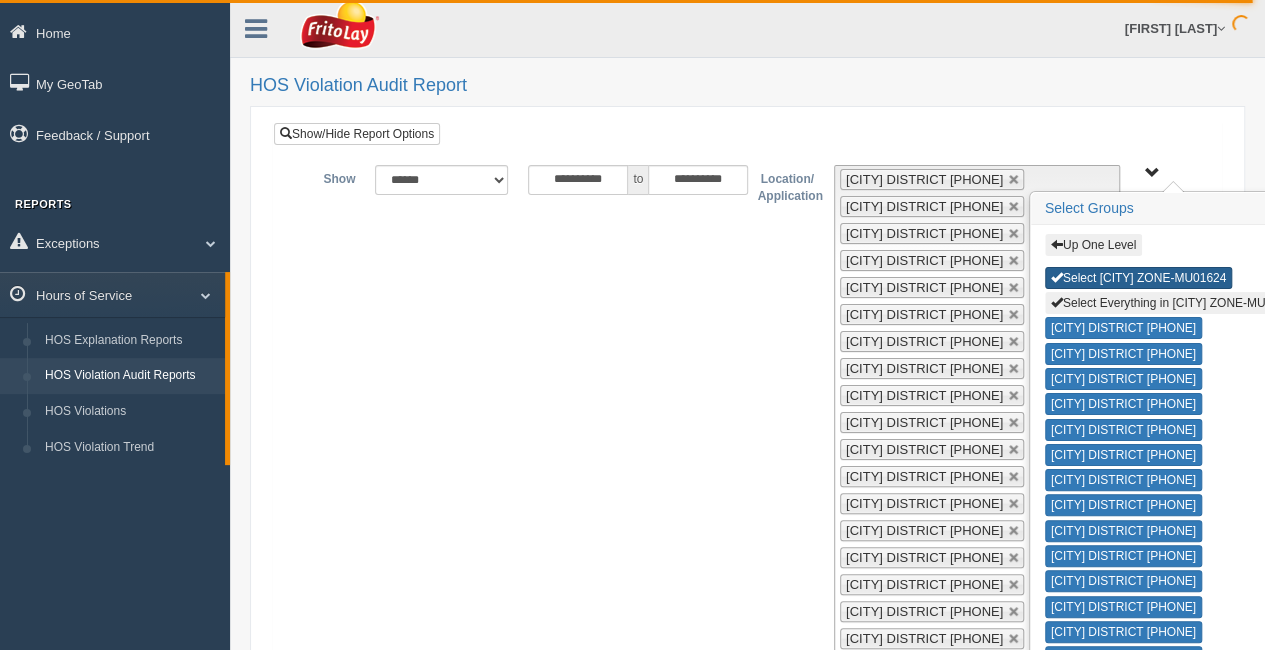 click on "Select [CITY] ZONE-MU01624" at bounding box center [1138, 278] 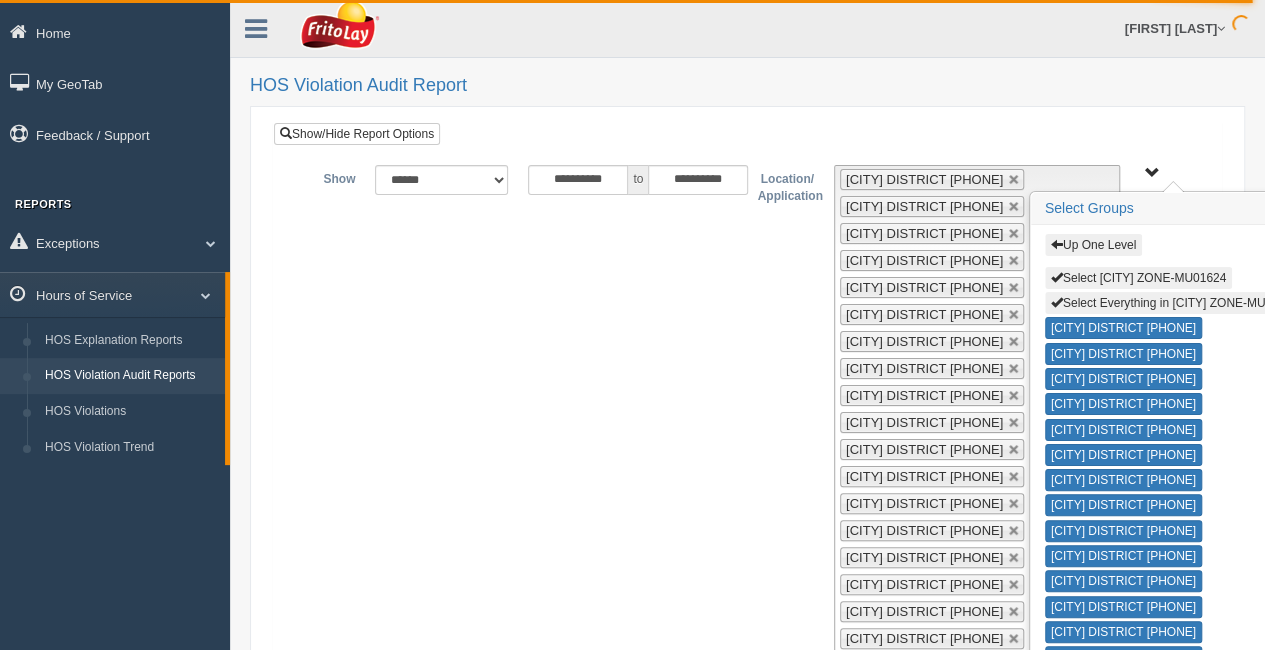 click on "Select Everything in [CITY] ZONE-MU01624" at bounding box center (1175, 303) 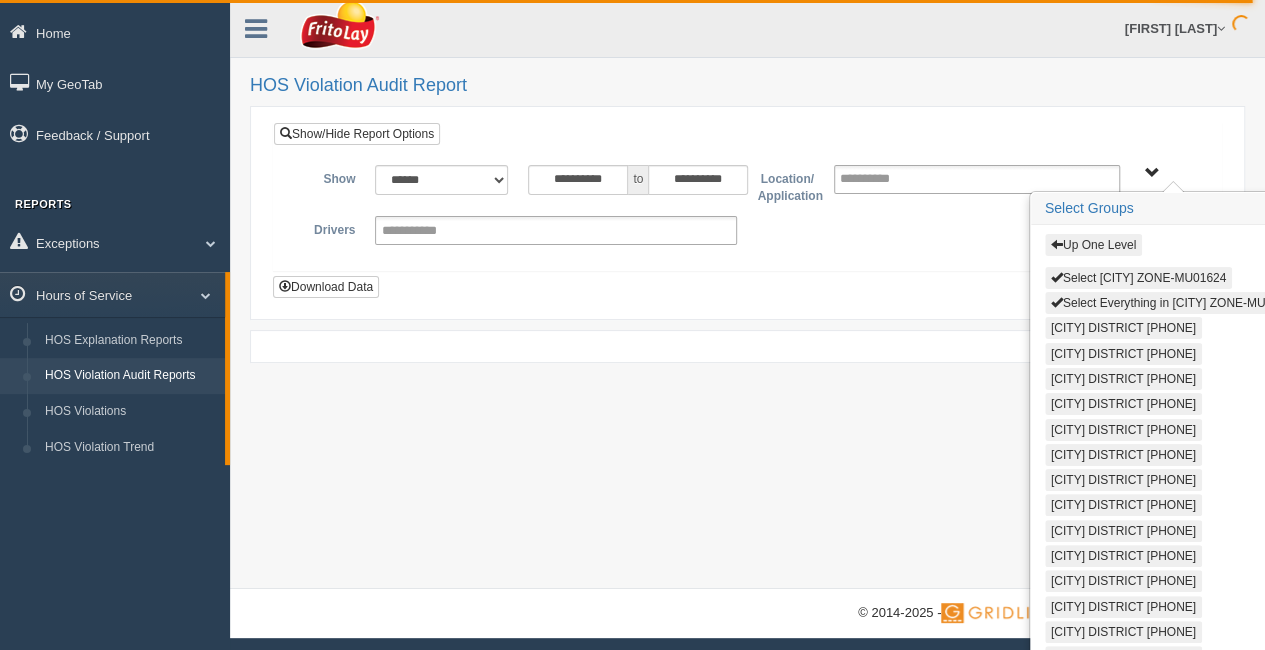 click on "Up One Level" at bounding box center (1093, 245) 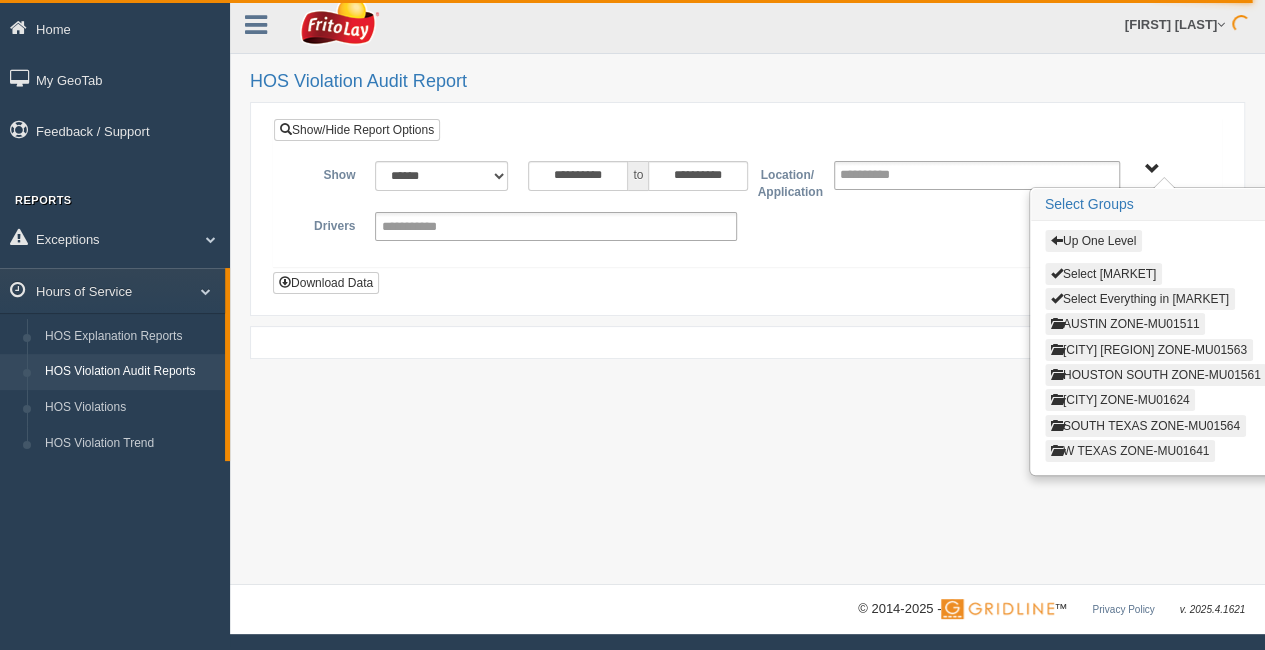 scroll, scrollTop: 7, scrollLeft: 0, axis: vertical 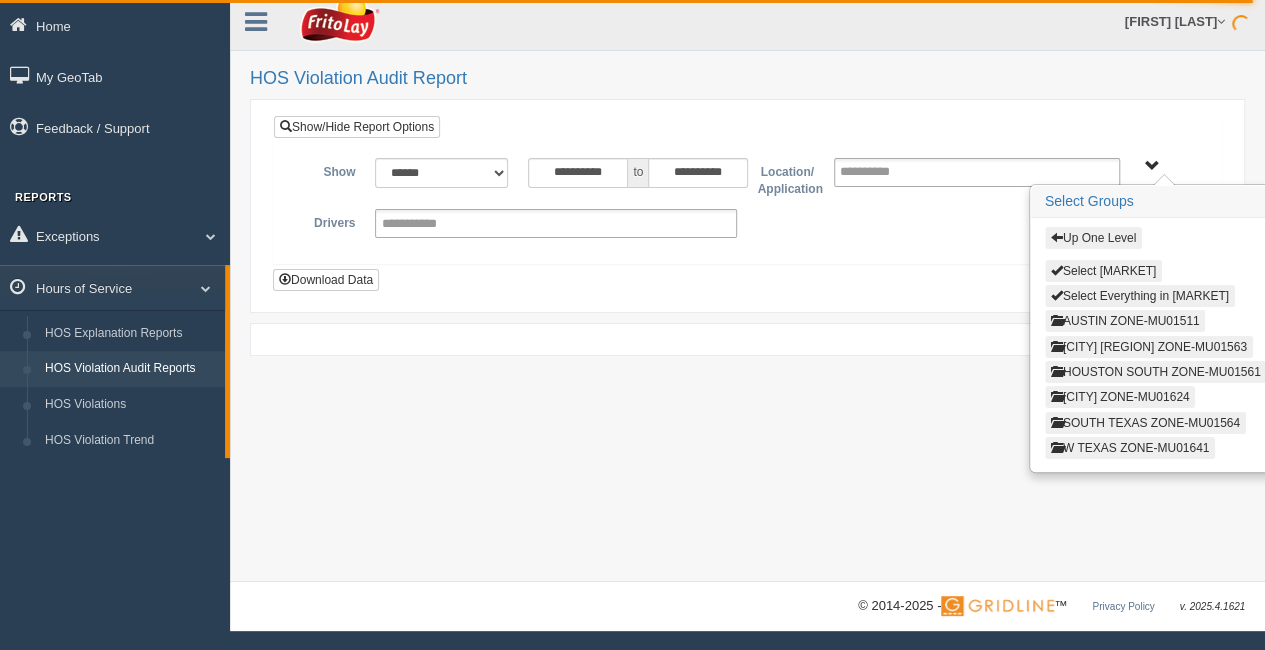 click on "Up One Level" at bounding box center (1093, 238) 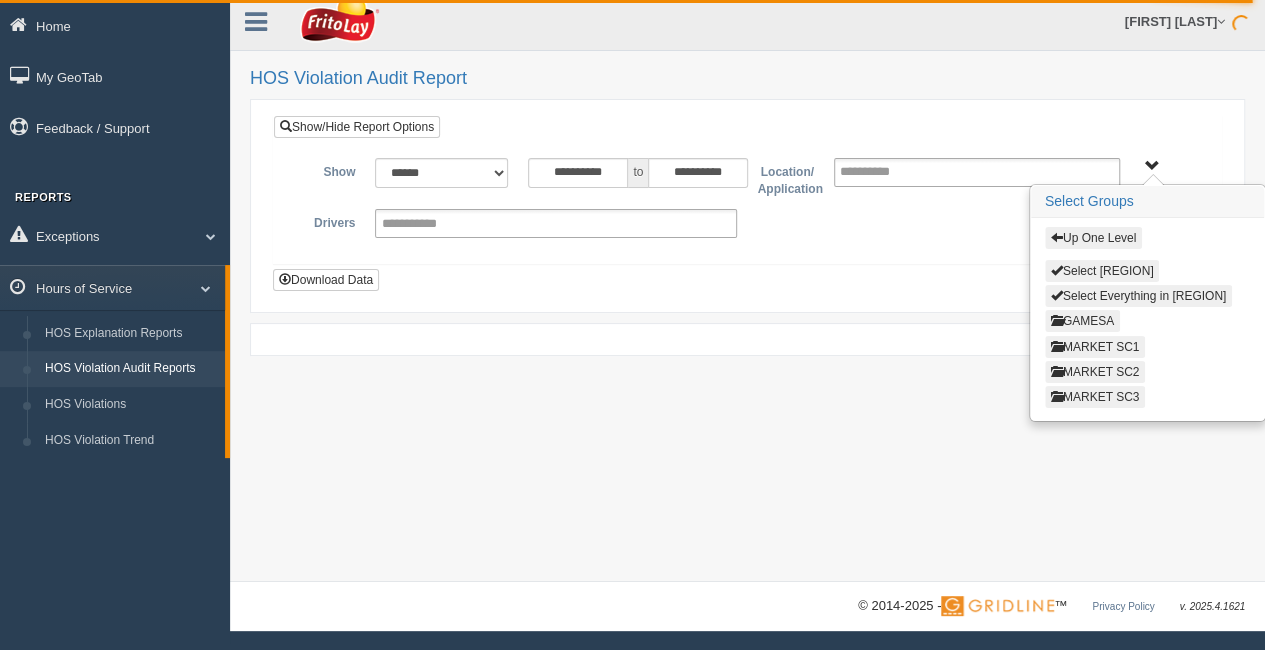 click on "MARKET SC3" at bounding box center (1095, 397) 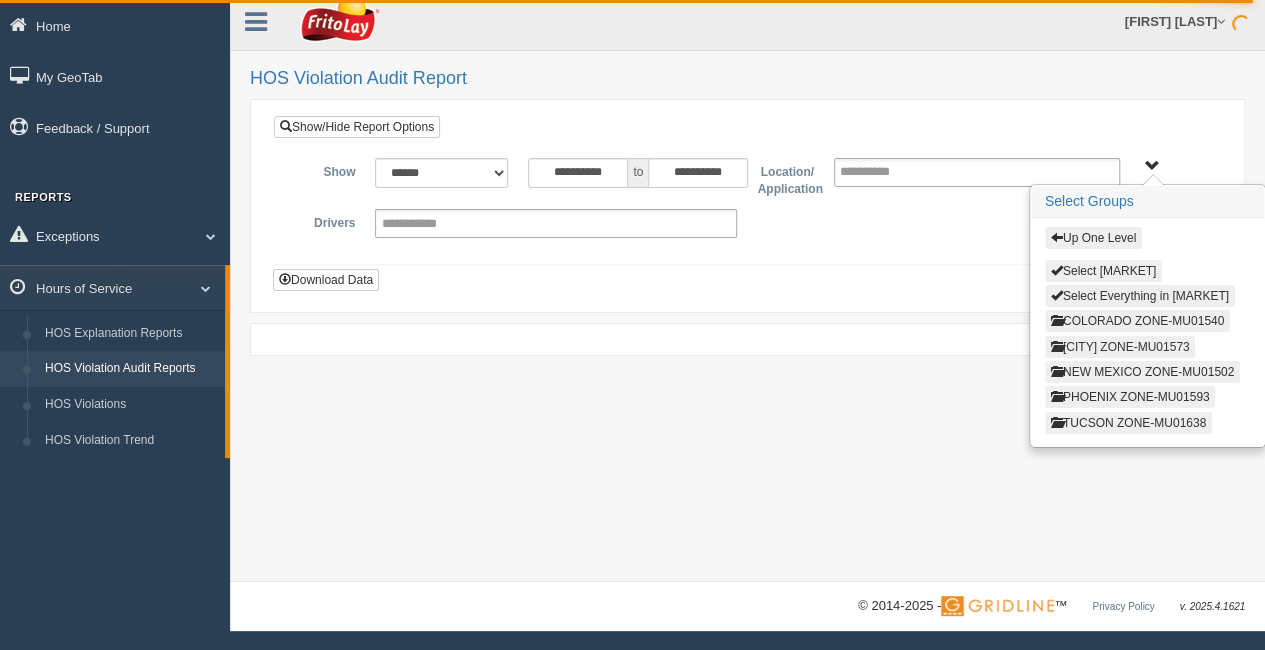 click on "[CITY] ZONE-MU01573" at bounding box center [1120, 347] 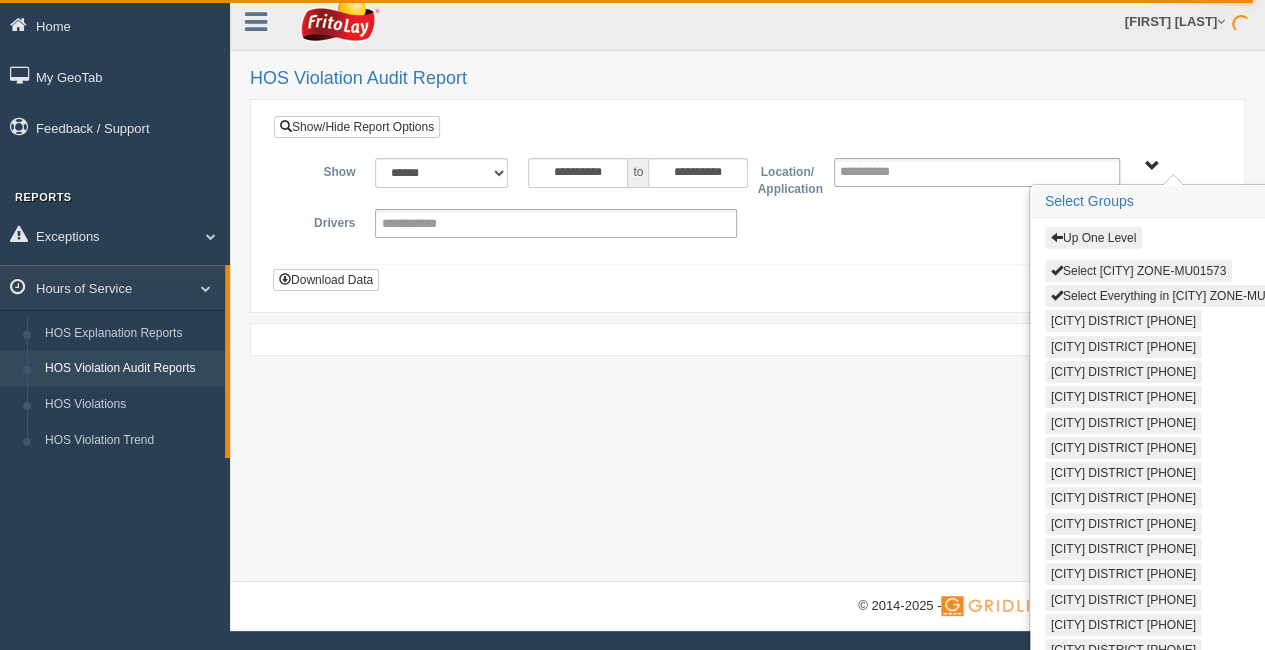 click on "Select [CITY] ZONE-MU01573" at bounding box center (1138, 271) 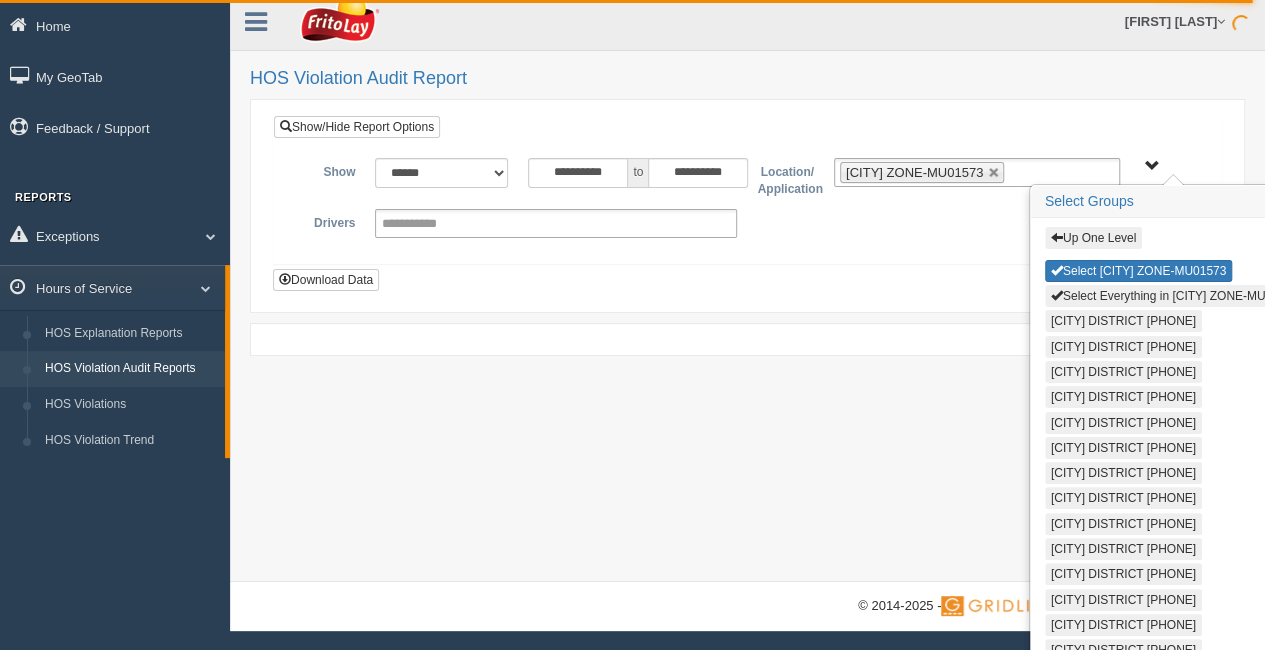click on "Select Everything in [CITY] ZONE-MU01573" at bounding box center [1175, 296] 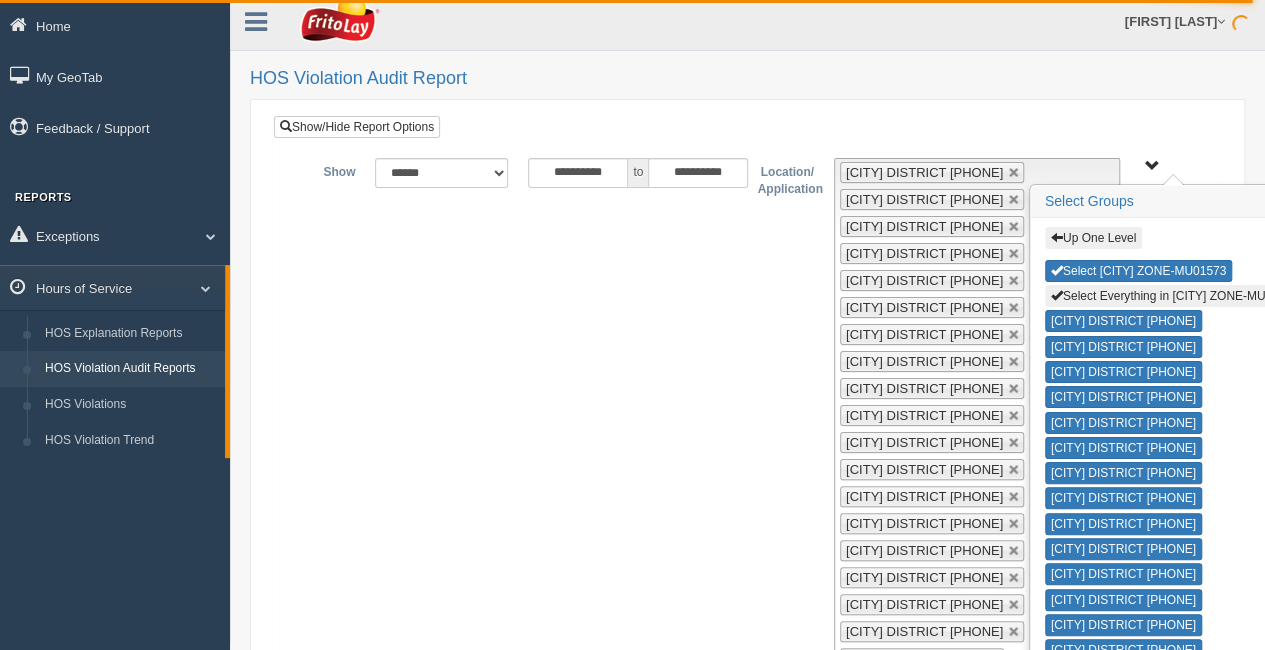 scroll, scrollTop: 254, scrollLeft: 0, axis: vertical 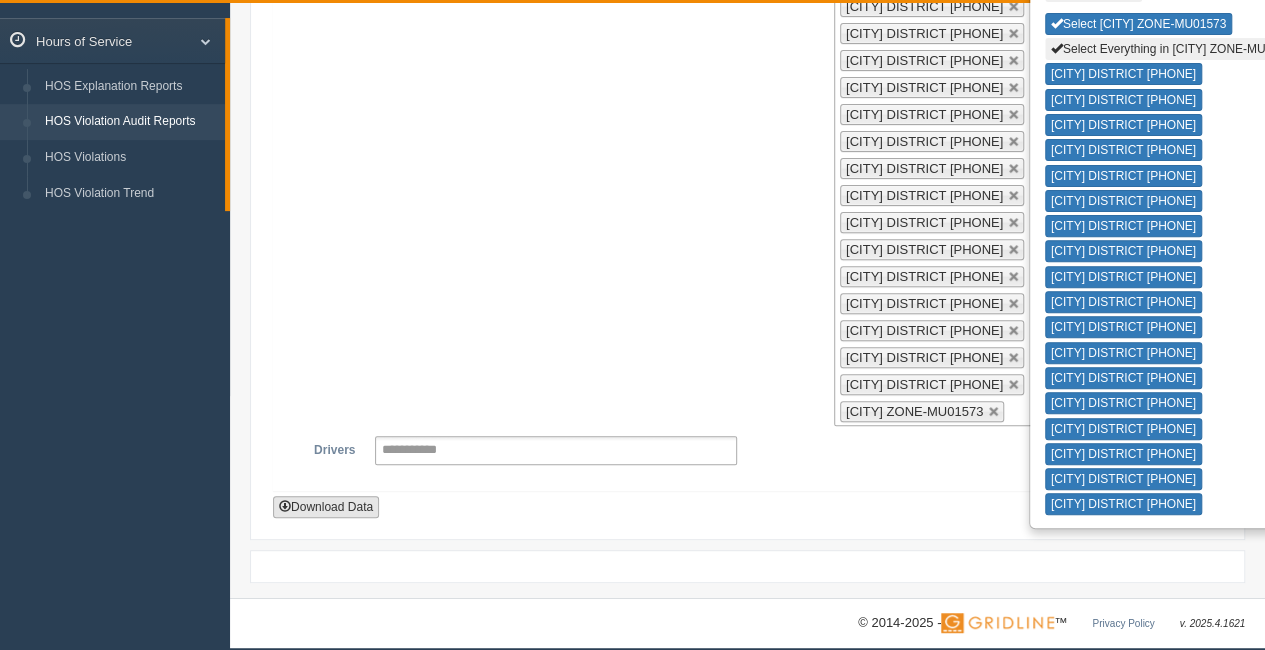 click on "Download Data" at bounding box center [326, 507] 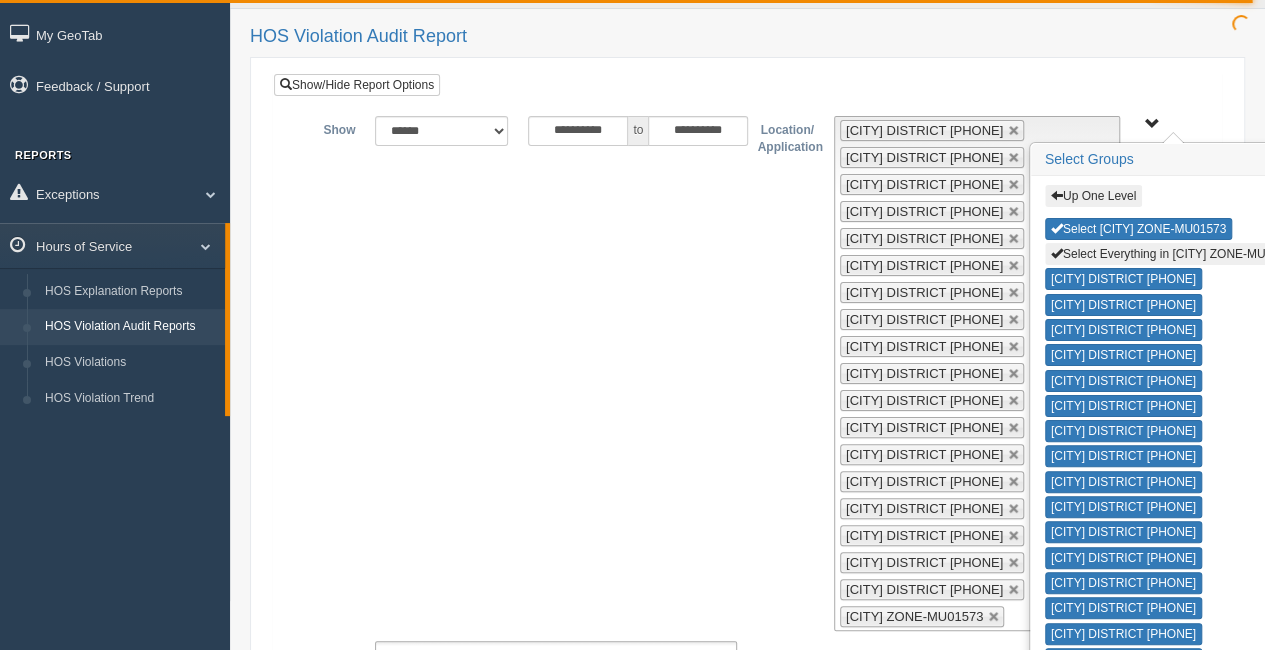 scroll, scrollTop: 0, scrollLeft: 0, axis: both 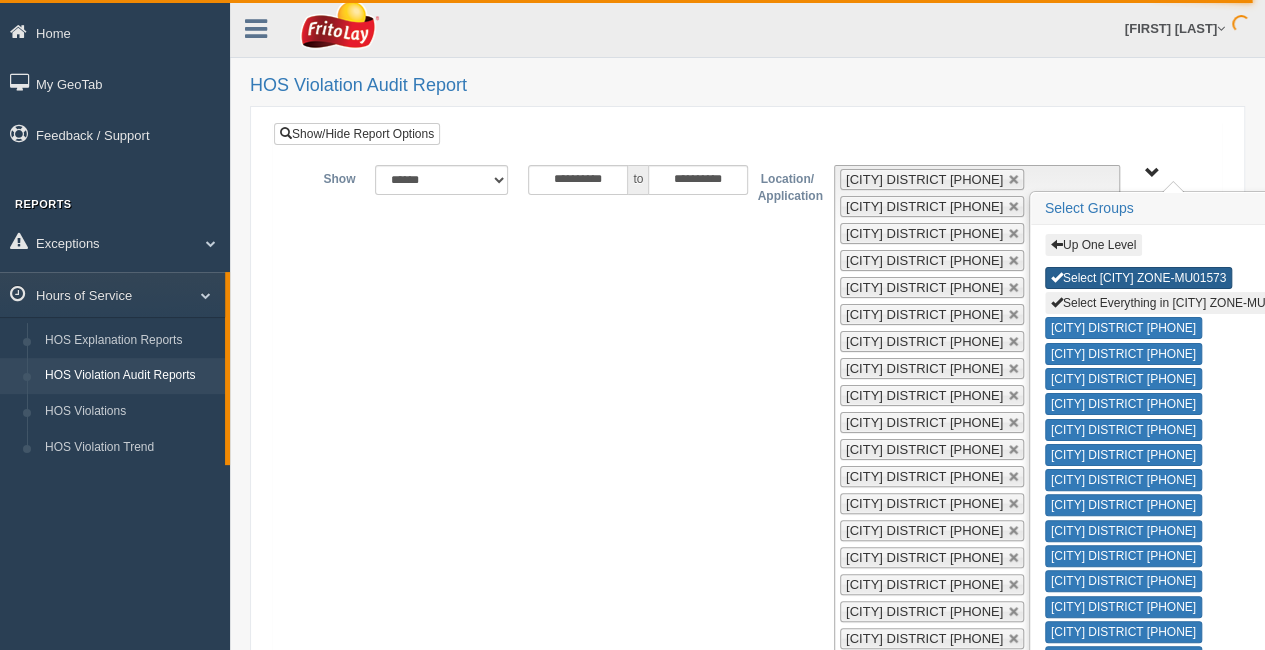 click on "Select [CITY] ZONE-MU01573" at bounding box center (1138, 278) 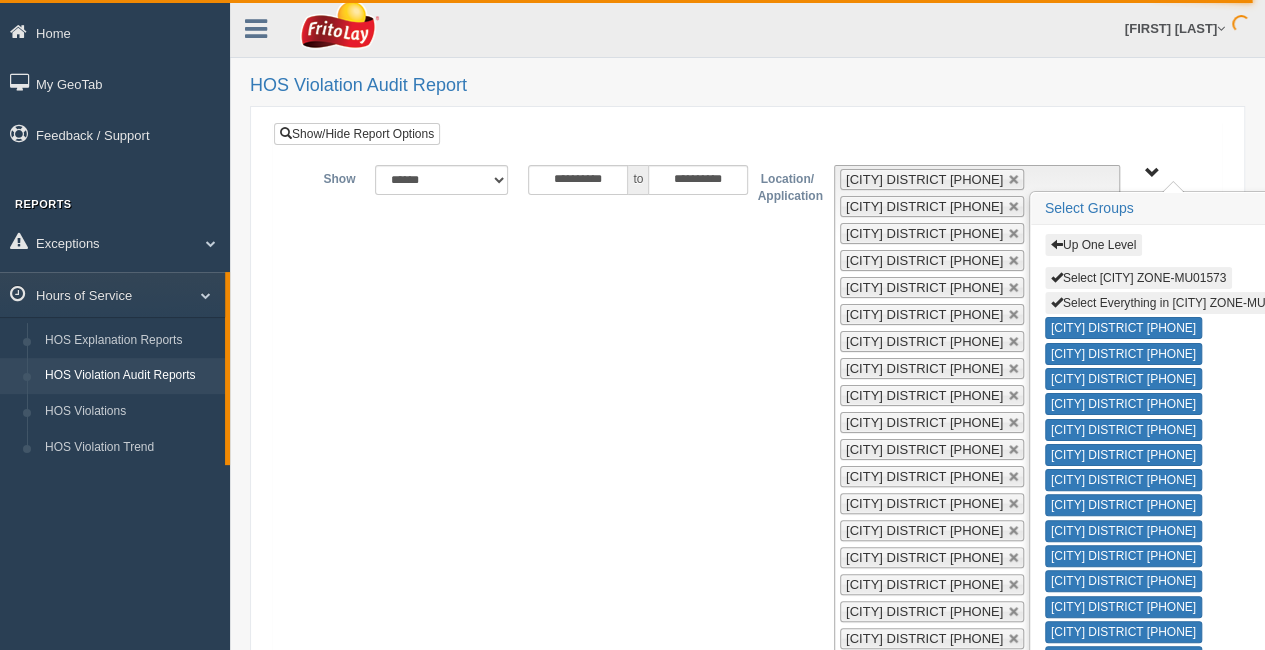 click on "Select Everything in [CITY] ZONE-MU01573" at bounding box center [1175, 303] 